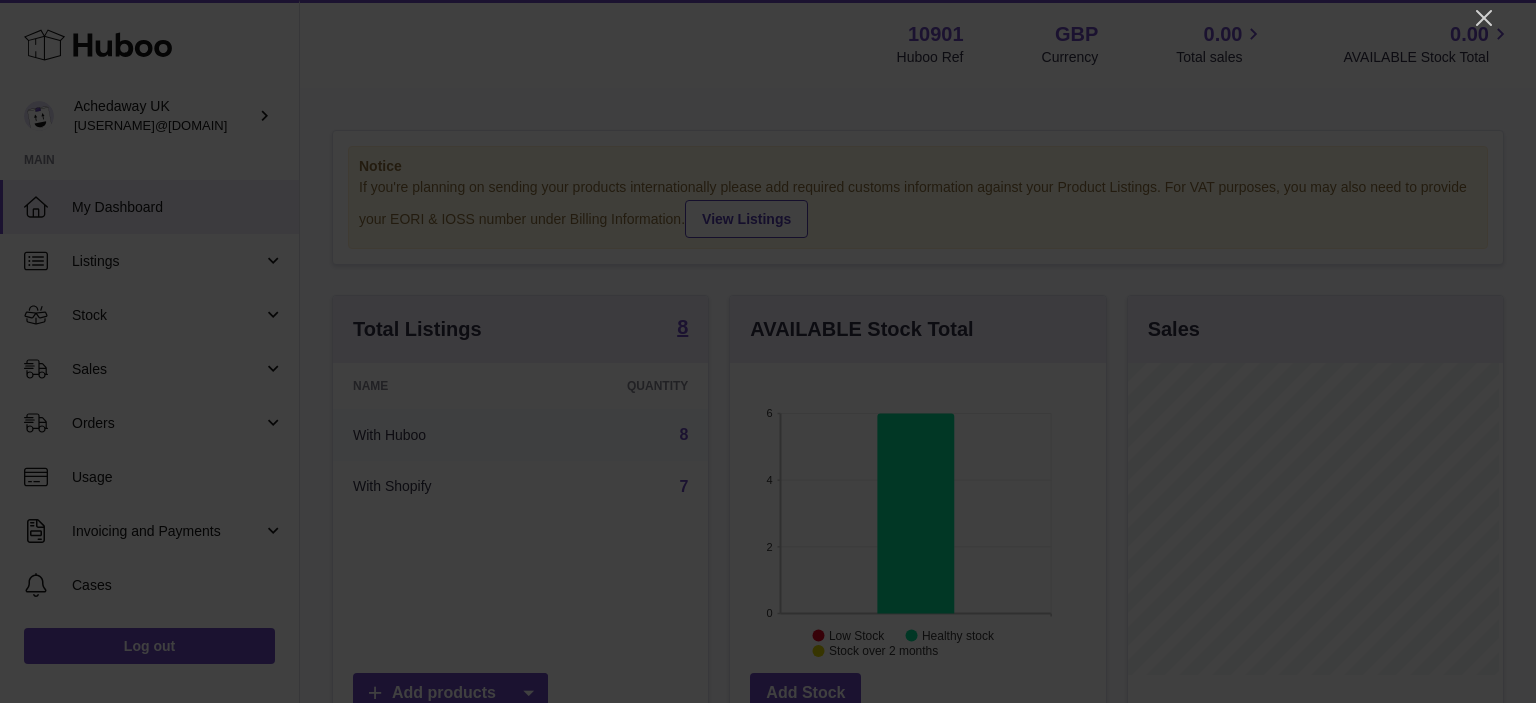 scroll, scrollTop: 0, scrollLeft: 0, axis: both 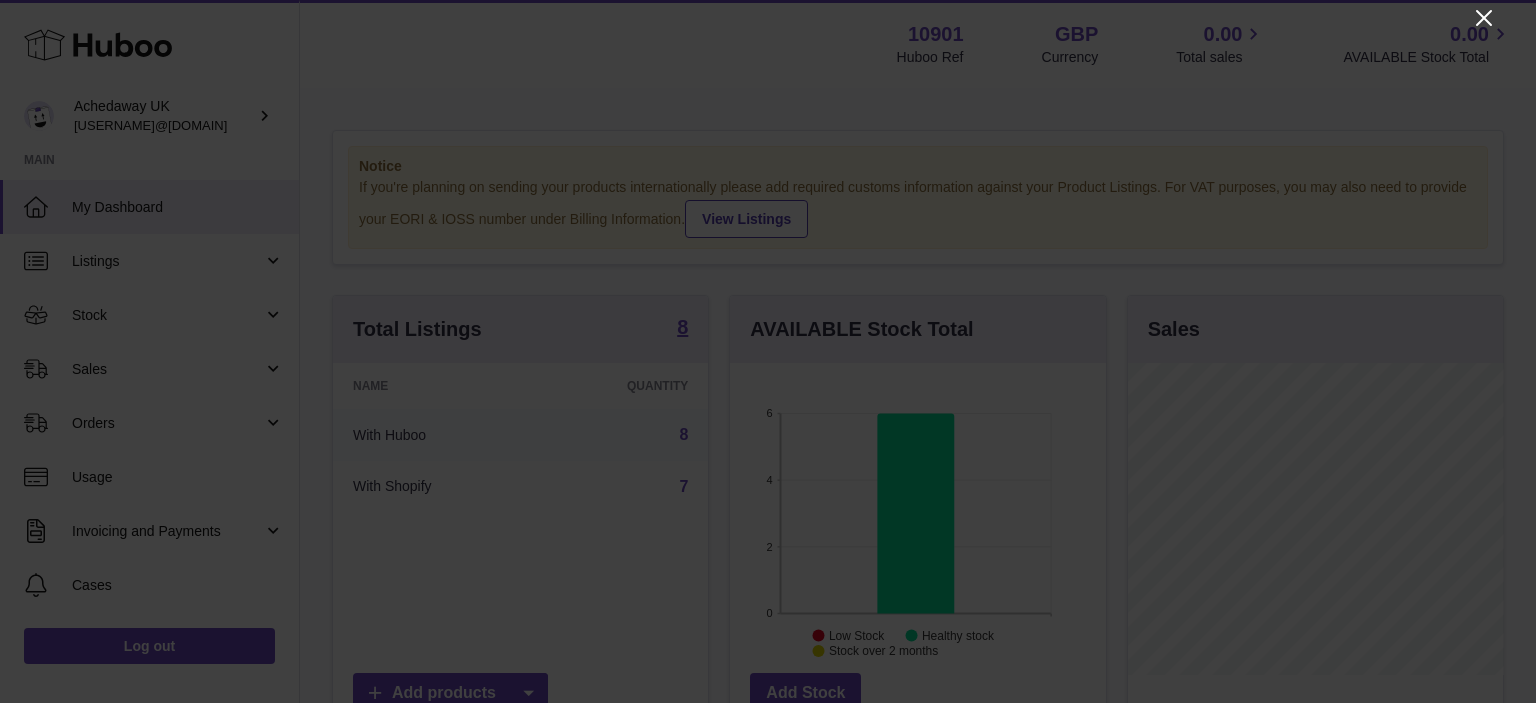 click 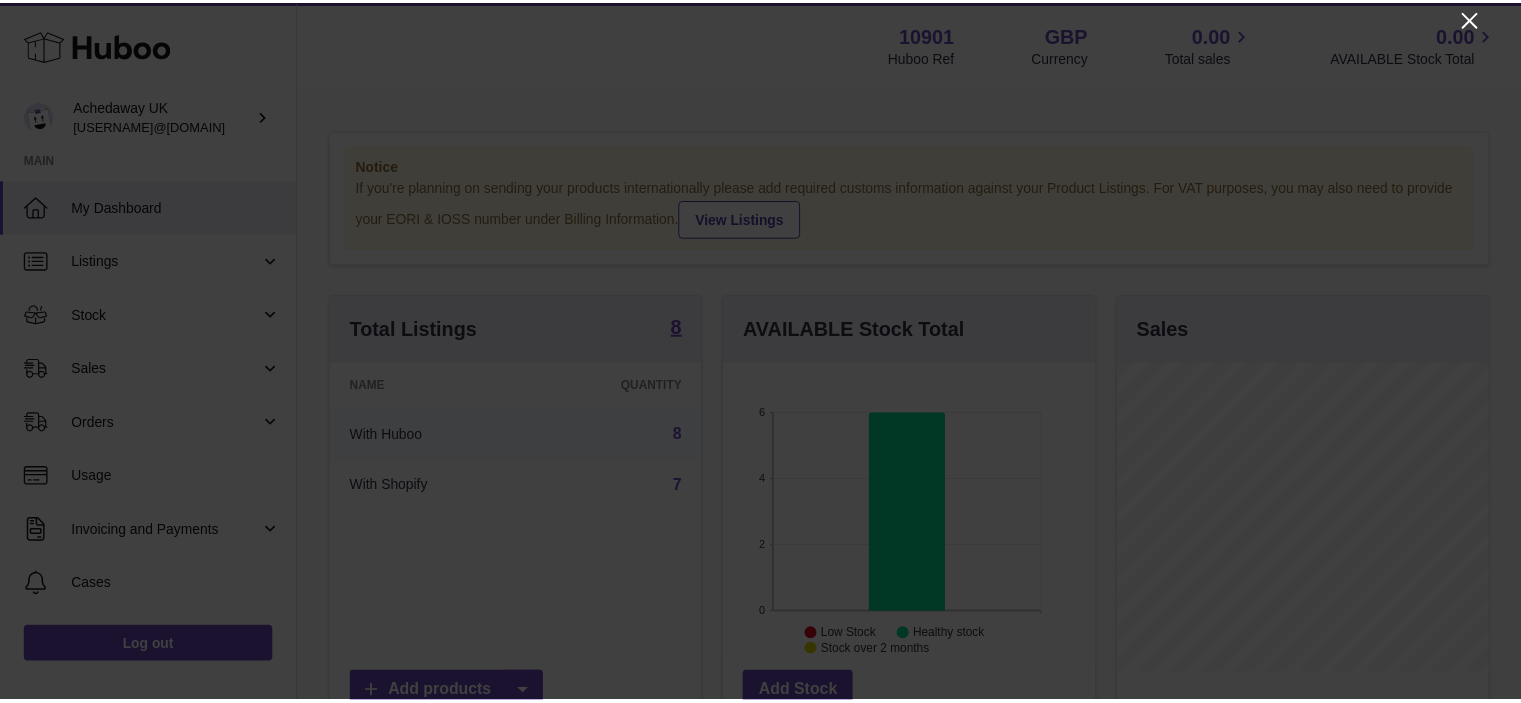 scroll, scrollTop: 312, scrollLeft: 371, axis: both 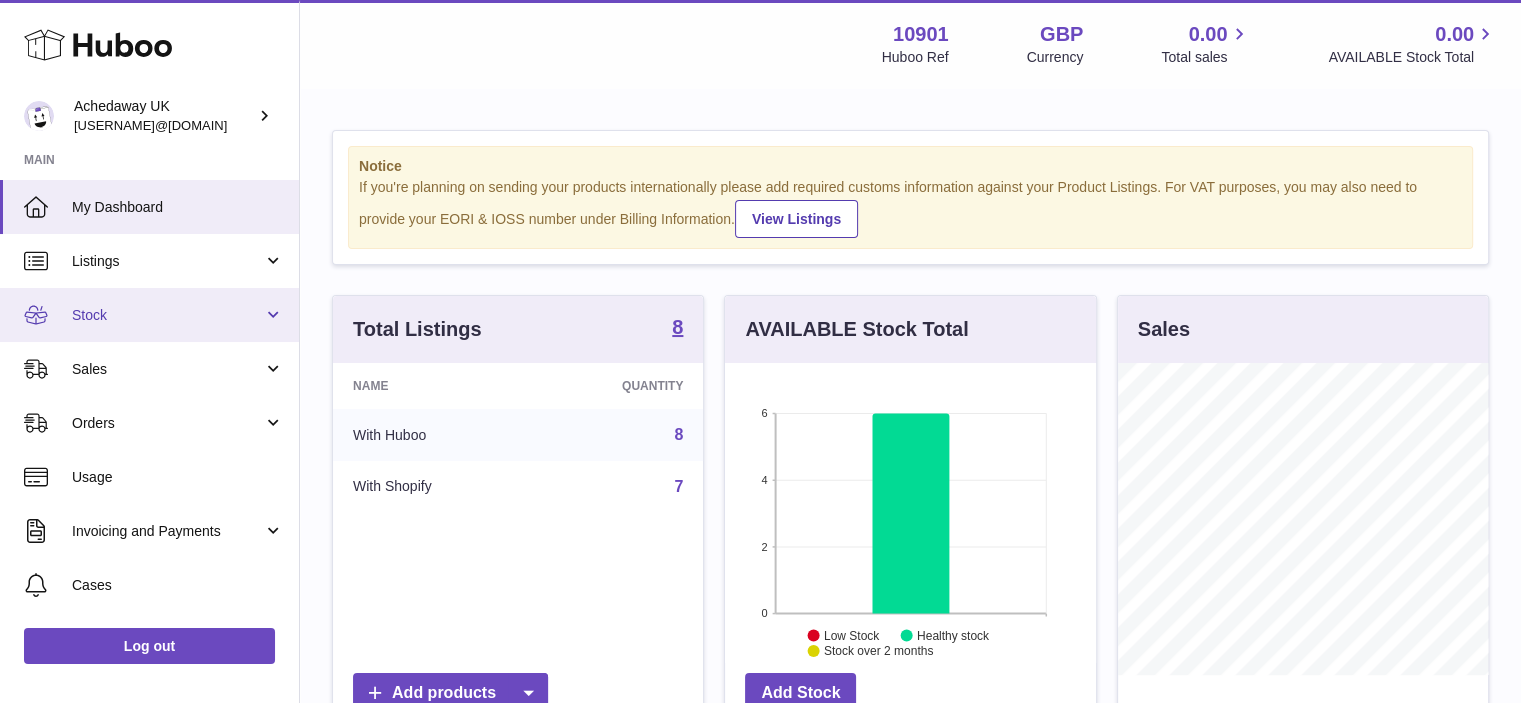 click on "Stock" at bounding box center [167, 315] 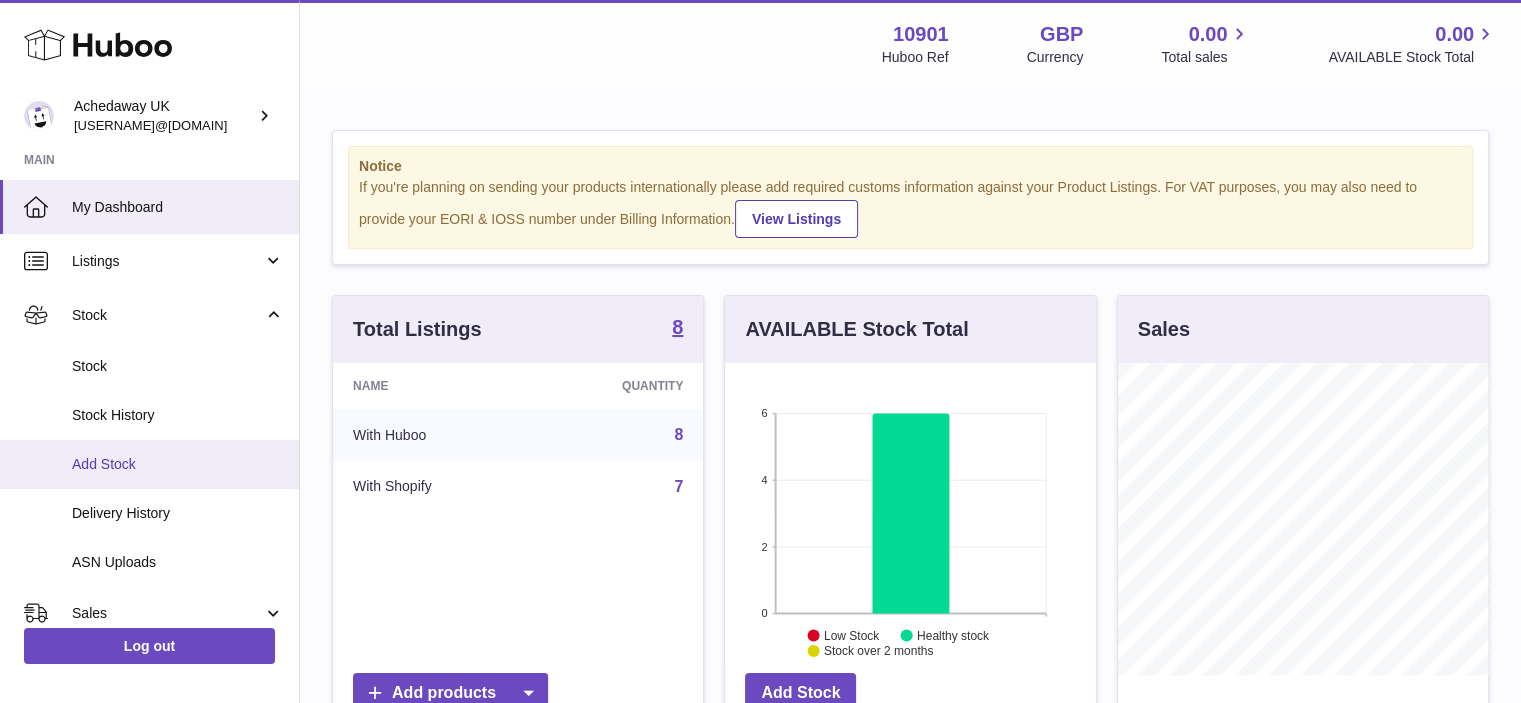 click on "Add Stock" at bounding box center [178, 464] 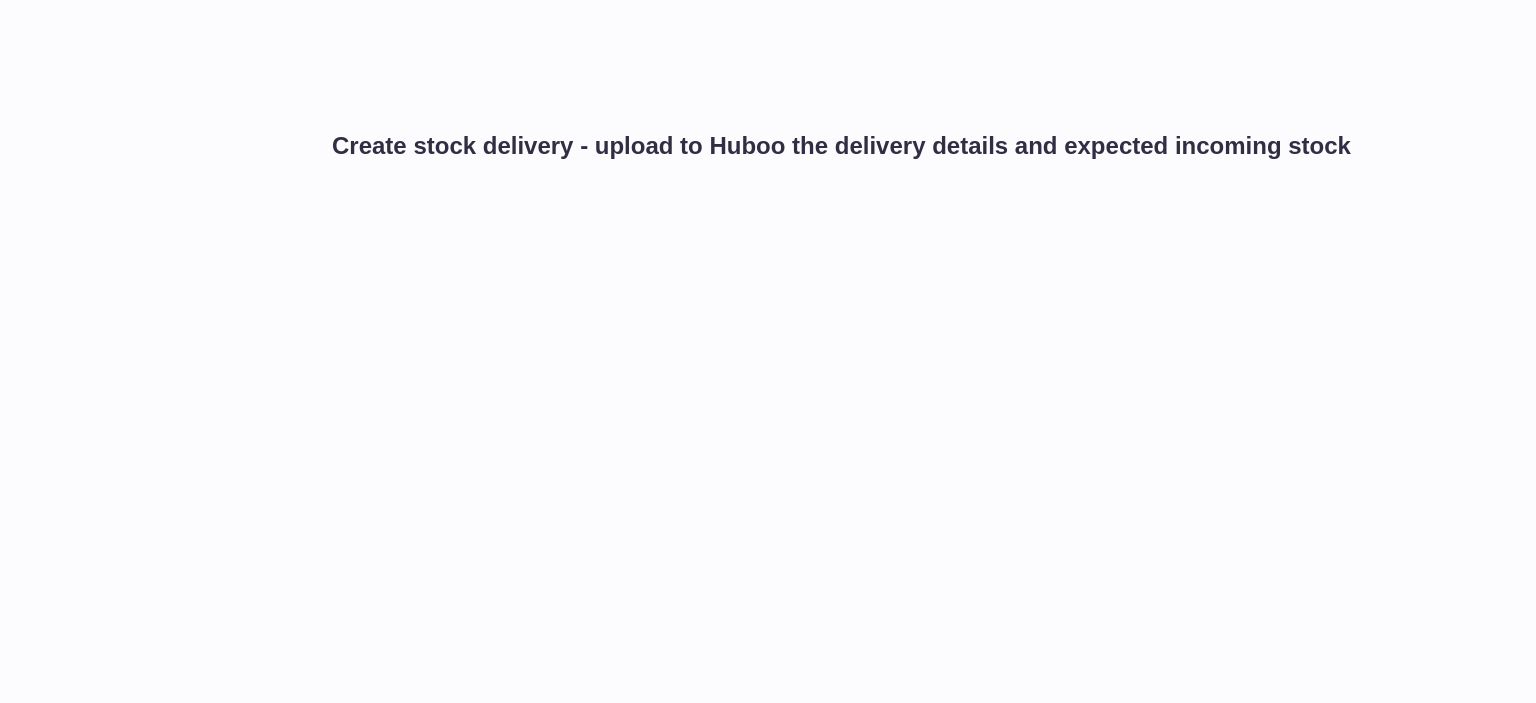 scroll, scrollTop: 0, scrollLeft: 0, axis: both 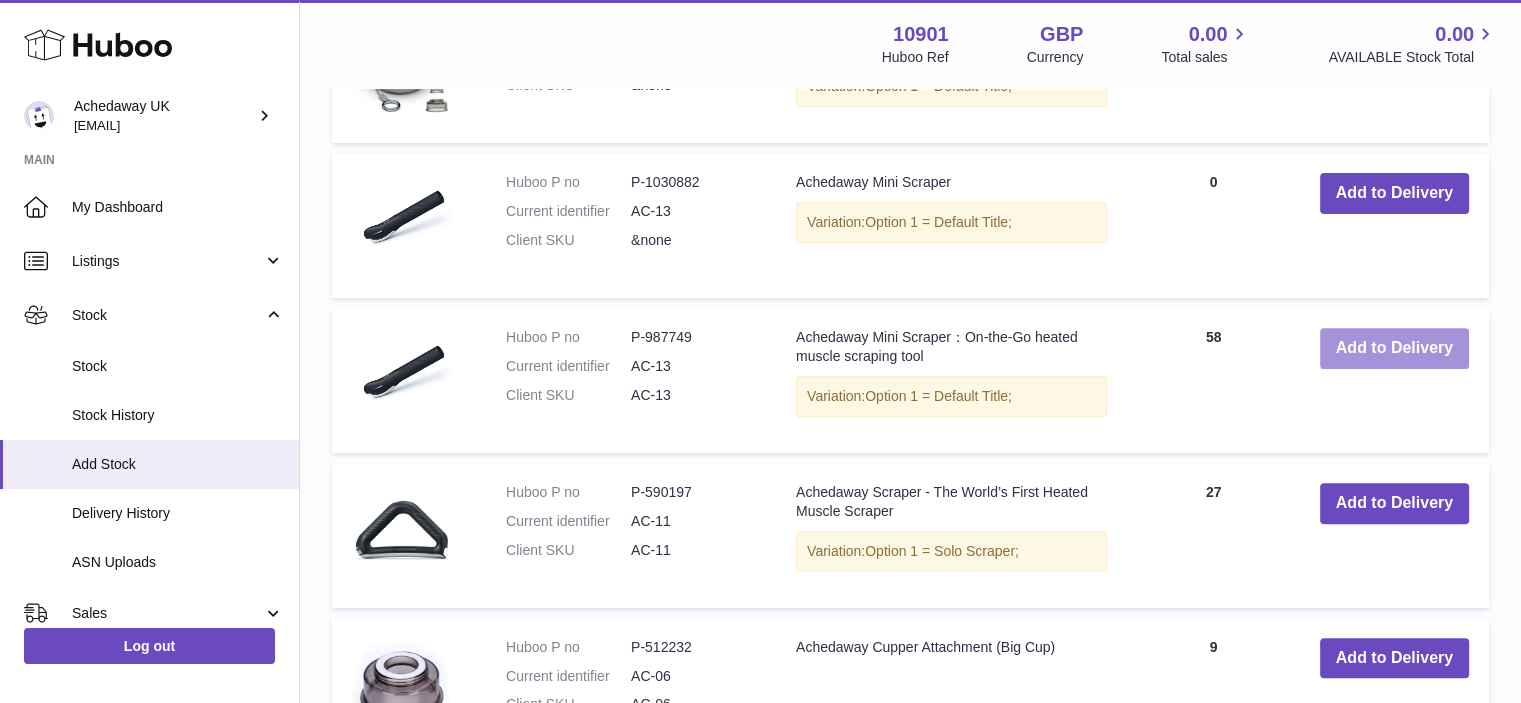 click on "Add to Delivery" at bounding box center [1394, 348] 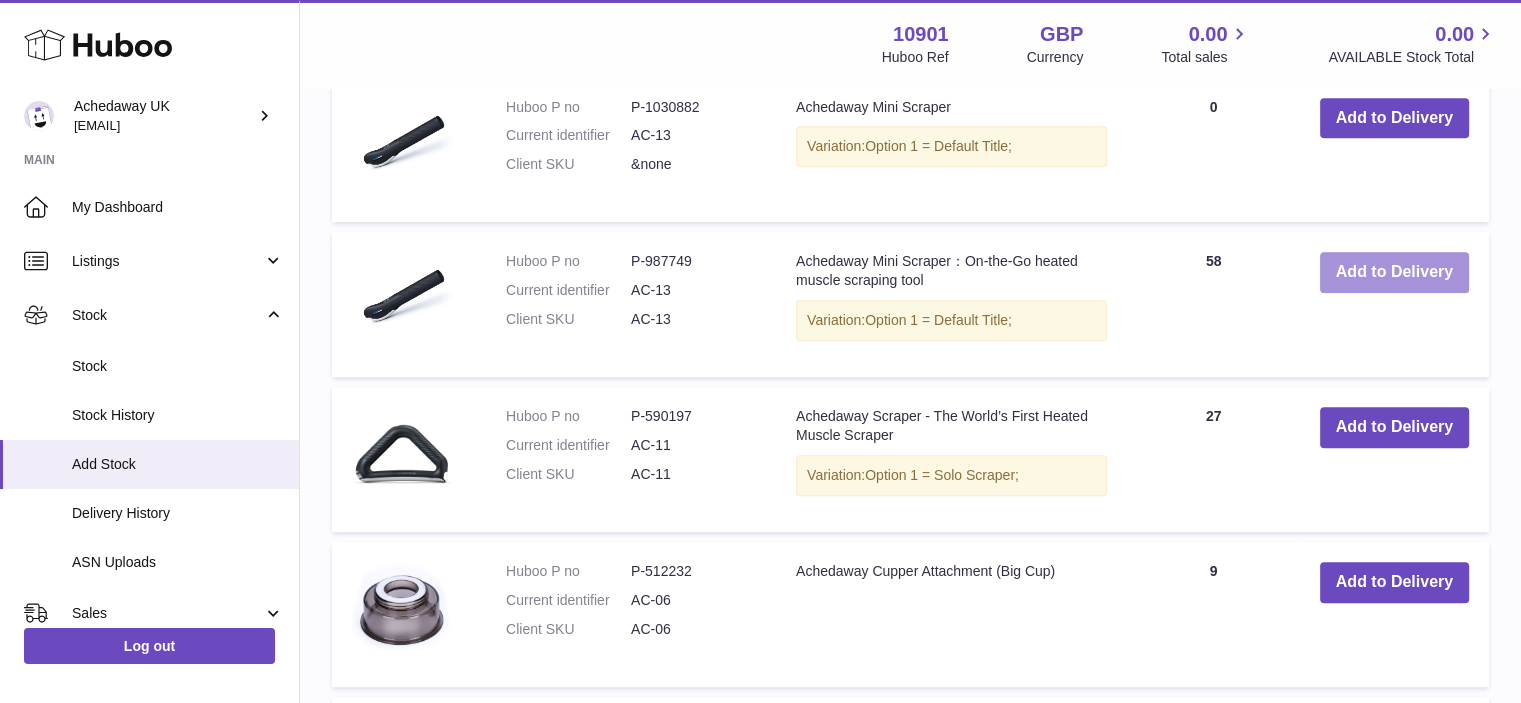 scroll, scrollTop: 1132, scrollLeft: 0, axis: vertical 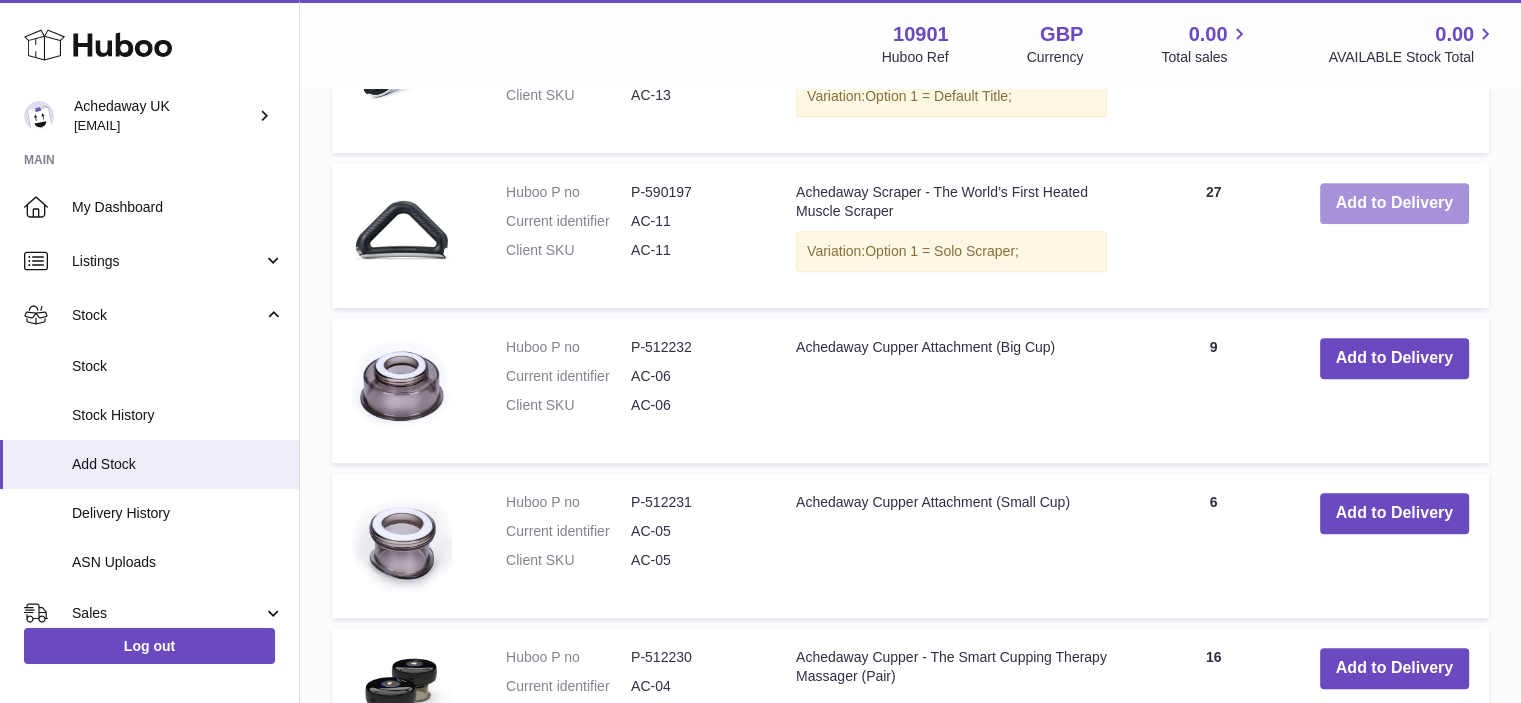 click on "Add to Delivery" at bounding box center (1394, 203) 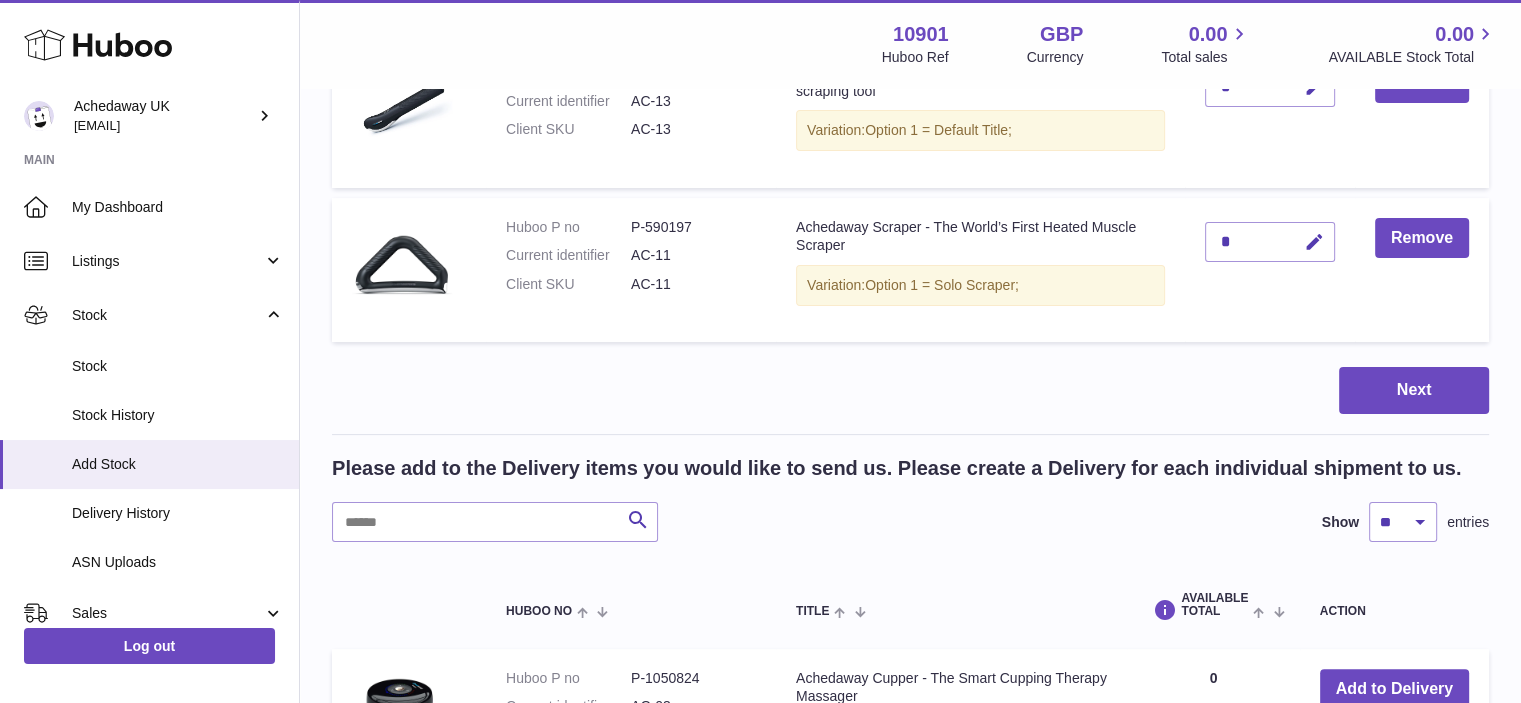 scroll, scrollTop: 186, scrollLeft: 0, axis: vertical 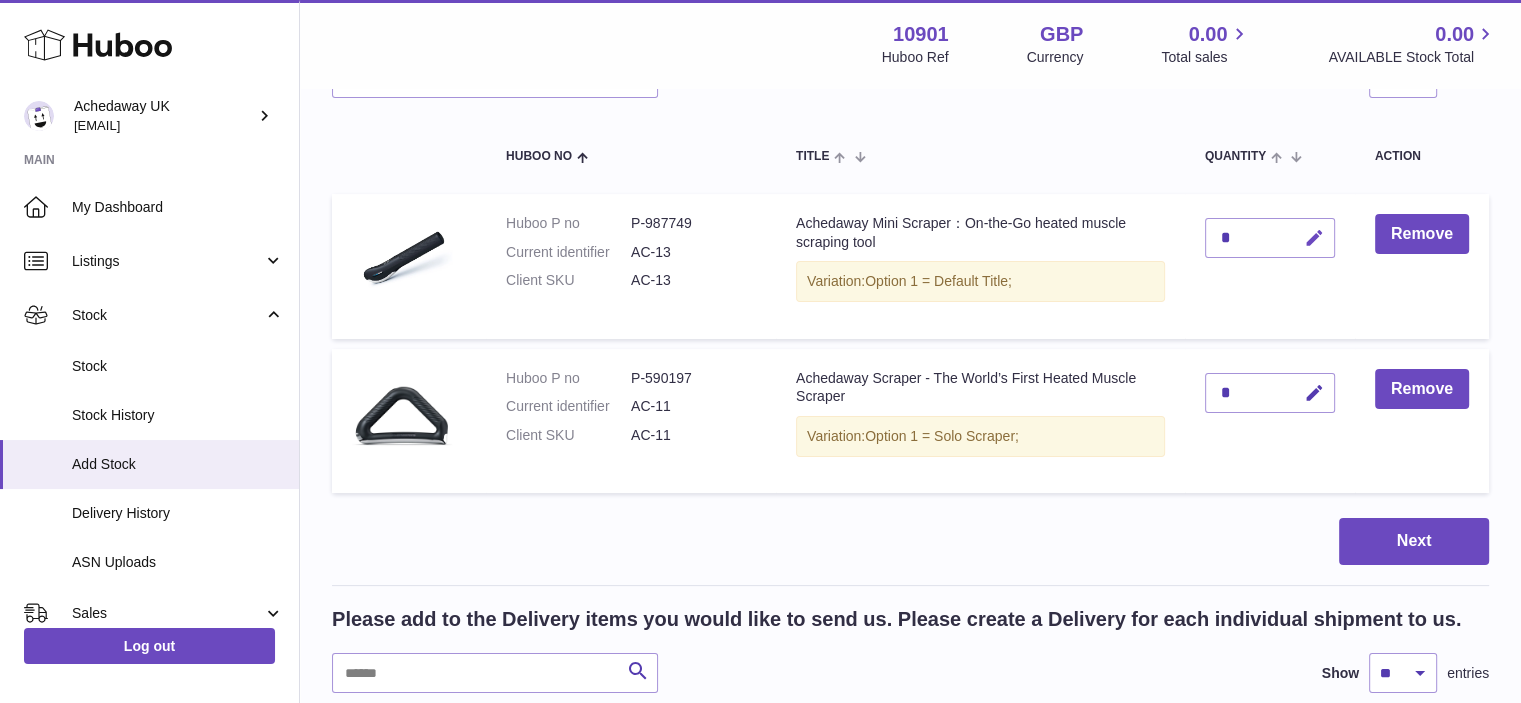 click at bounding box center [1314, 238] 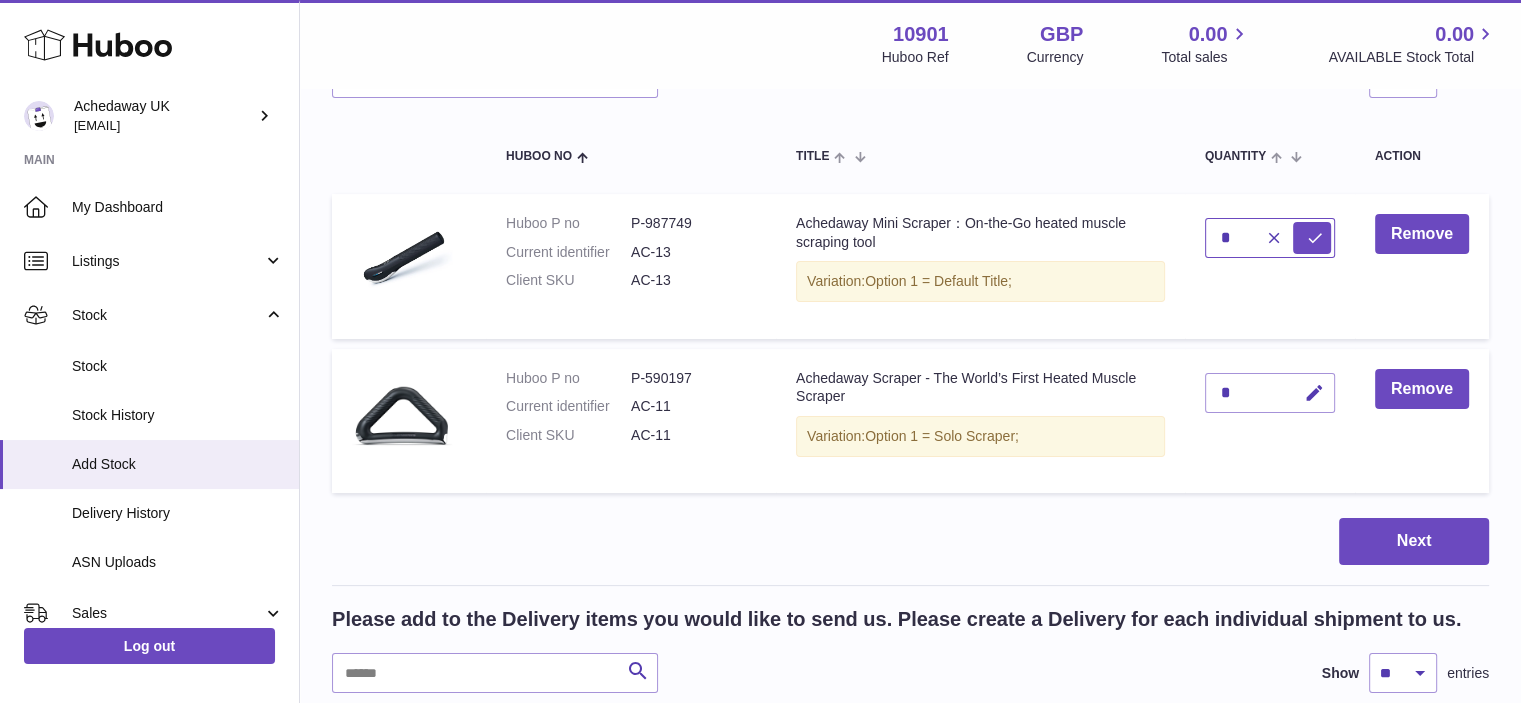 drag, startPoint x: 1225, startPoint y: 278, endPoint x: 1198, endPoint y: 280, distance: 27.073973 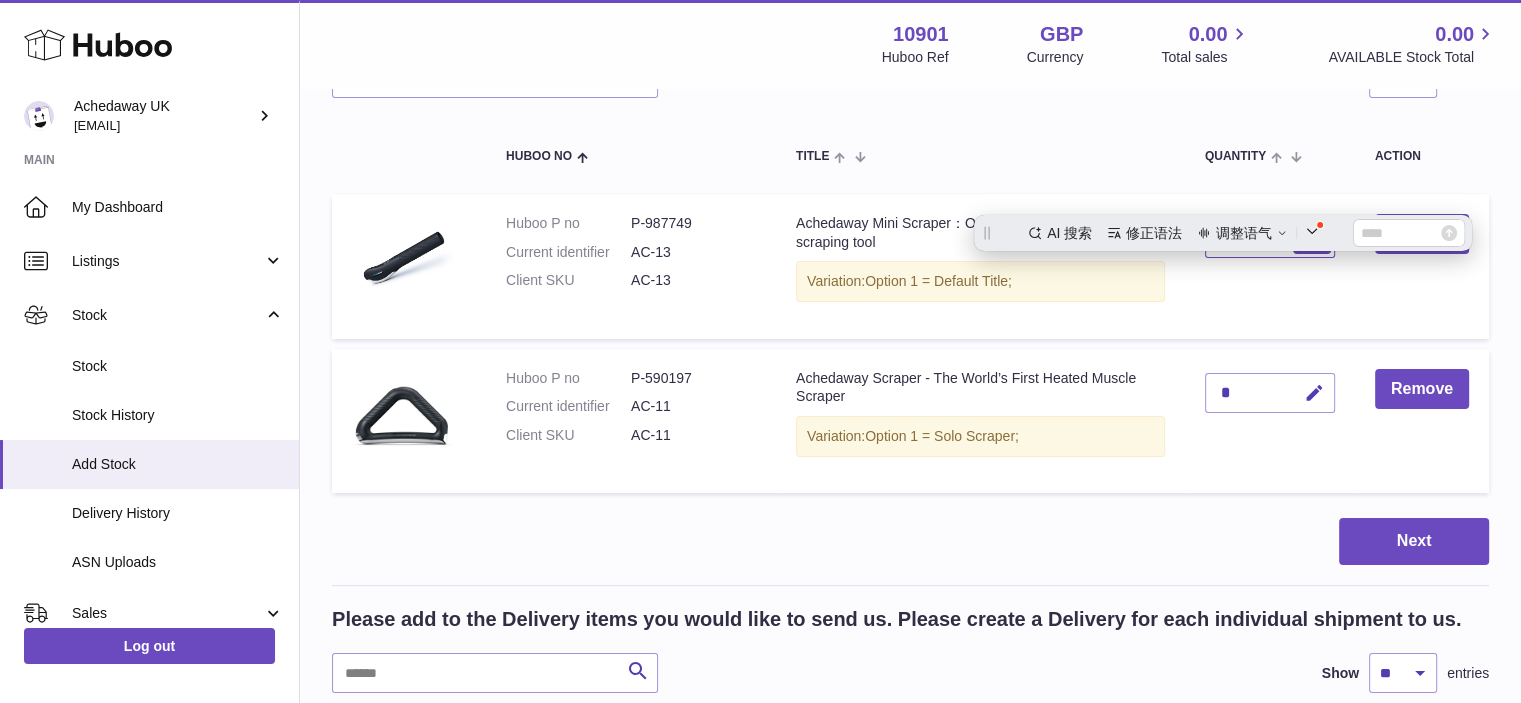 scroll, scrollTop: 0, scrollLeft: 0, axis: both 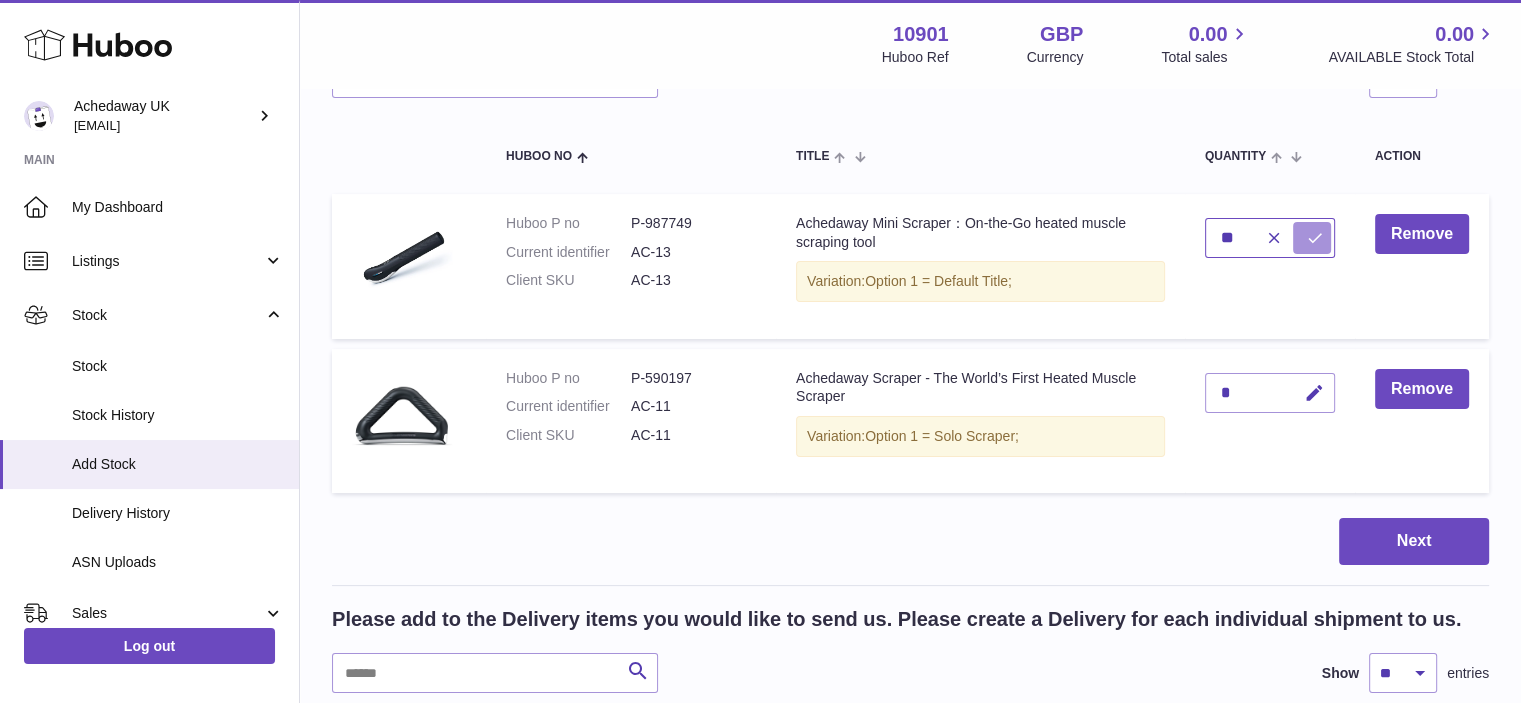 type on "**" 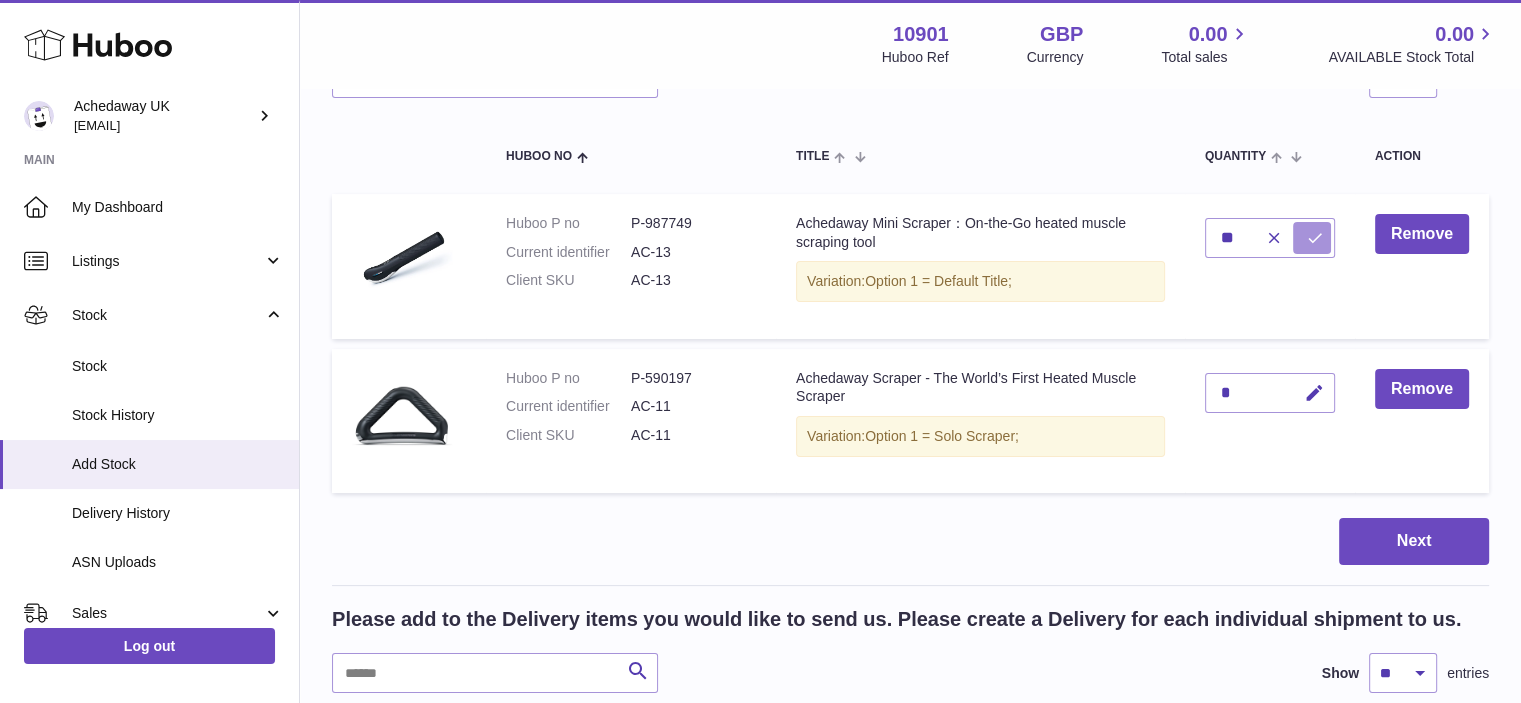 click at bounding box center [1312, 238] 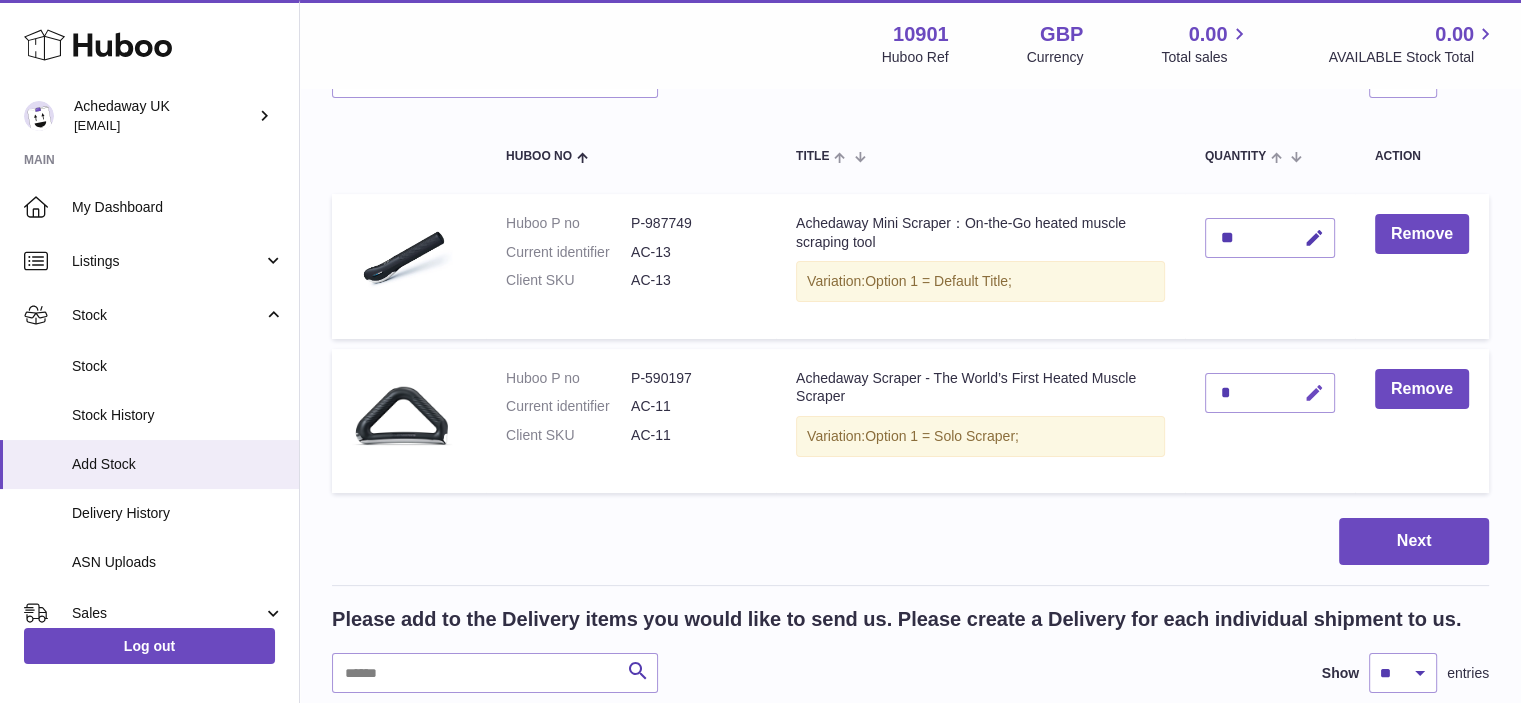 click at bounding box center [1314, 393] 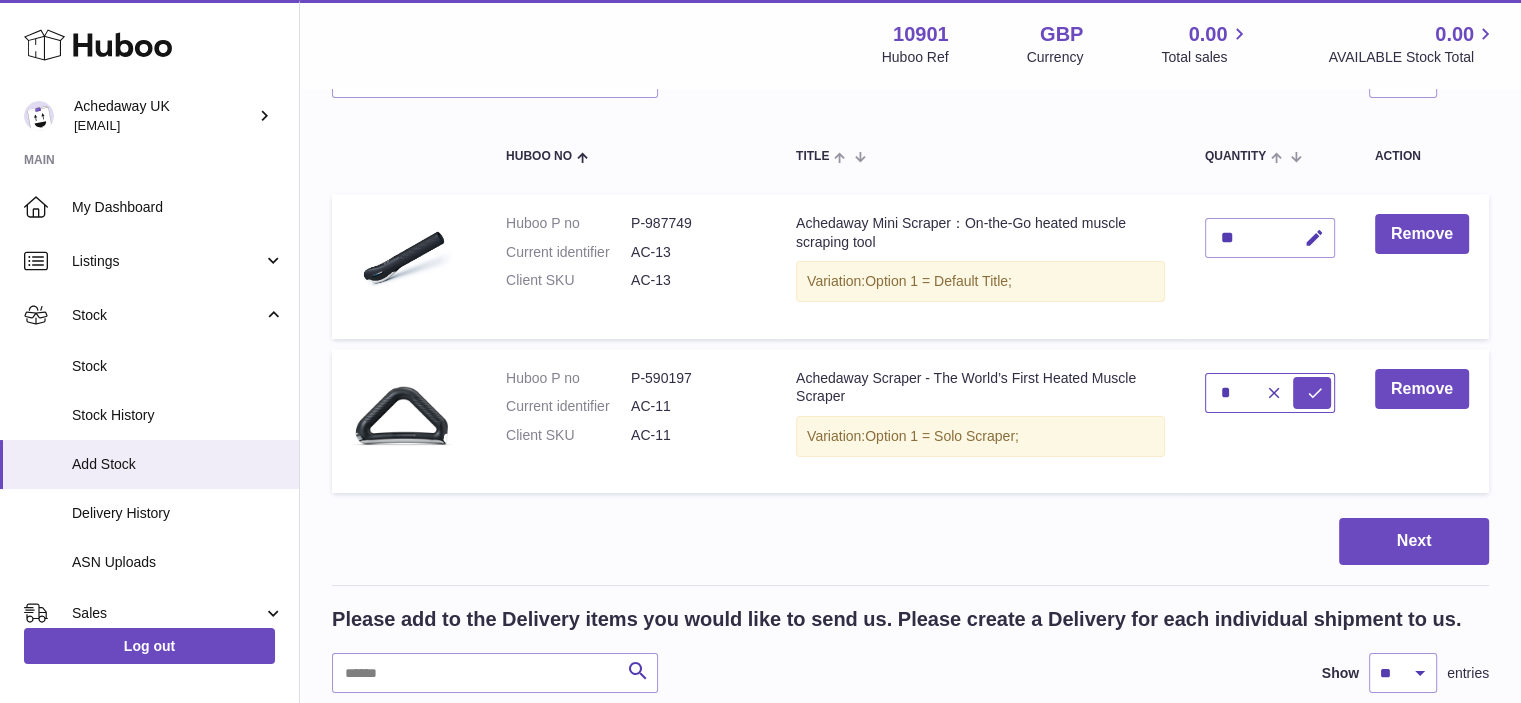 drag, startPoint x: 1232, startPoint y: 436, endPoint x: 1193, endPoint y: 437, distance: 39.012817 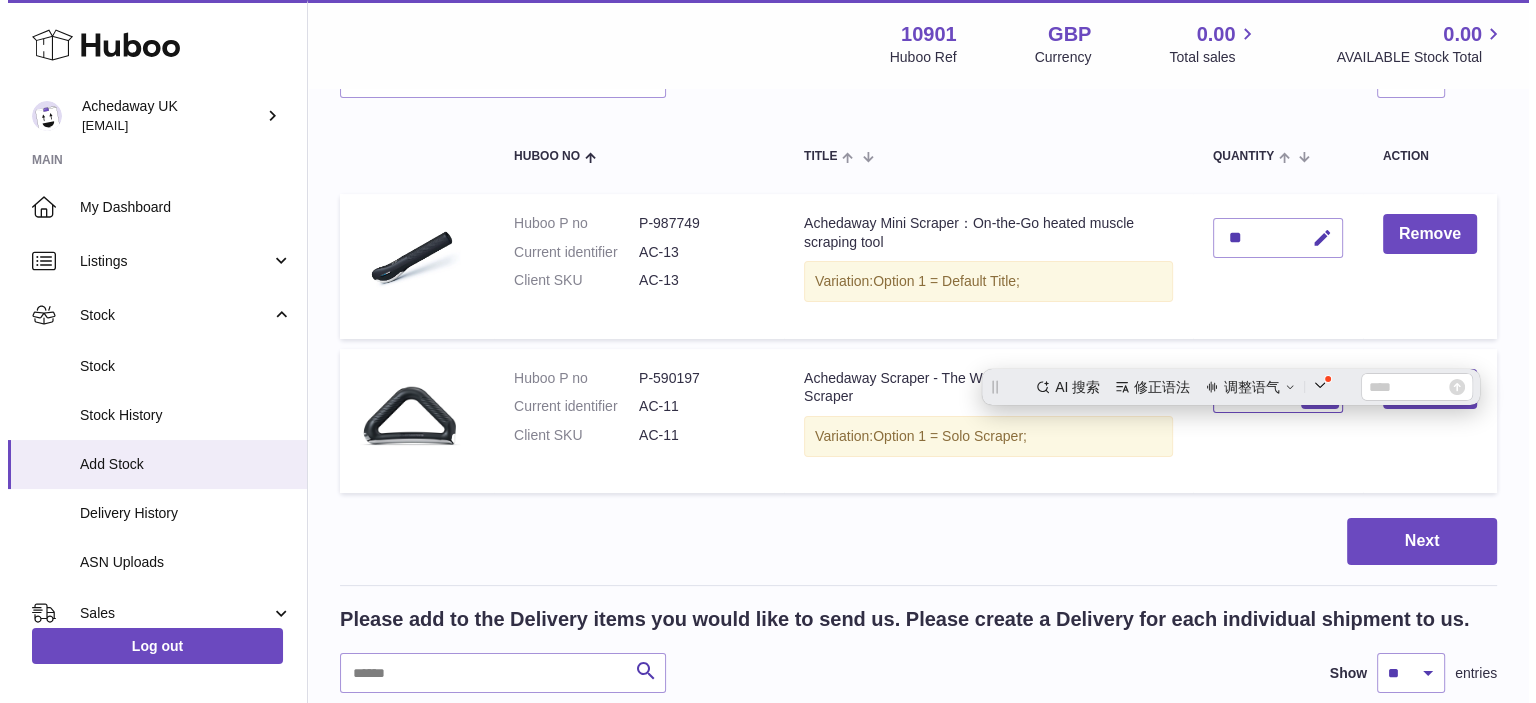 scroll, scrollTop: 0, scrollLeft: 0, axis: both 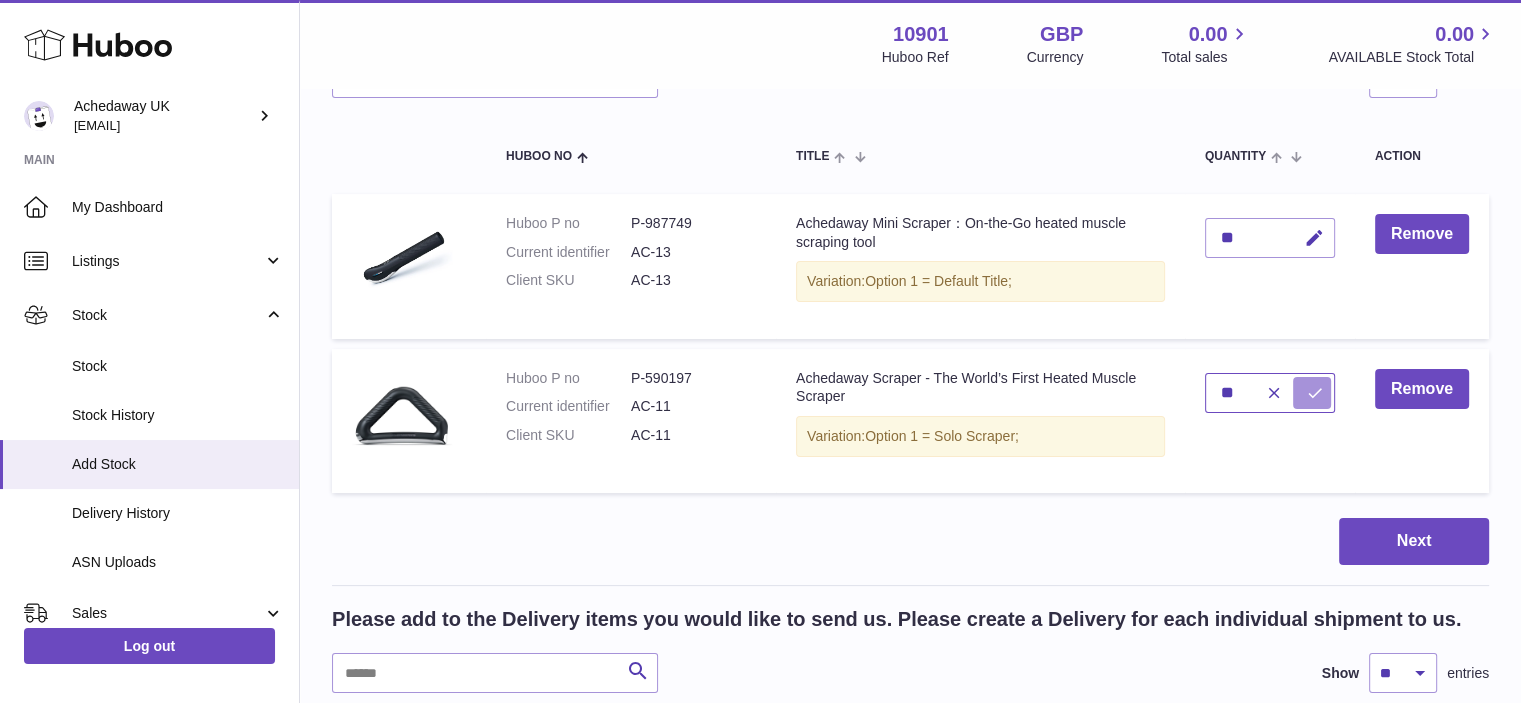 type on "**" 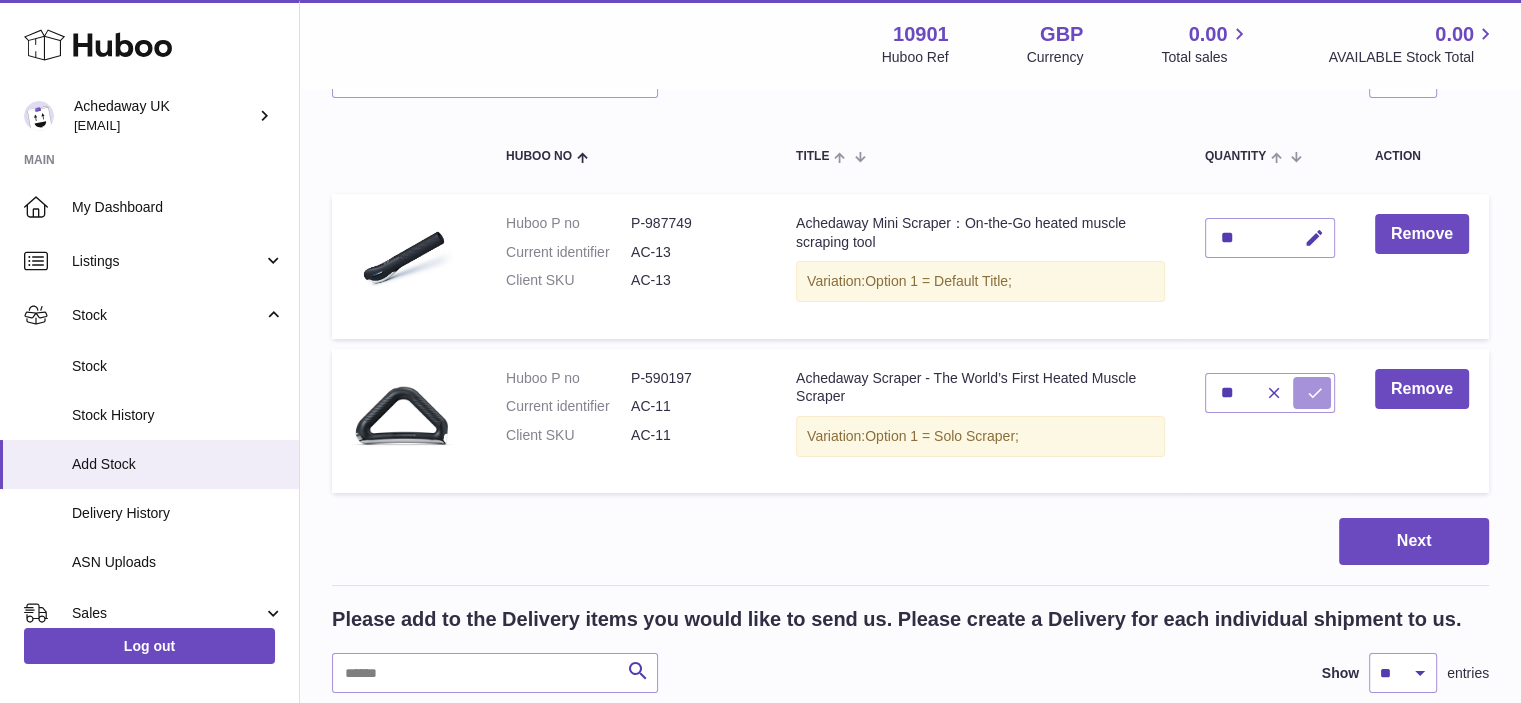 click at bounding box center [1315, 393] 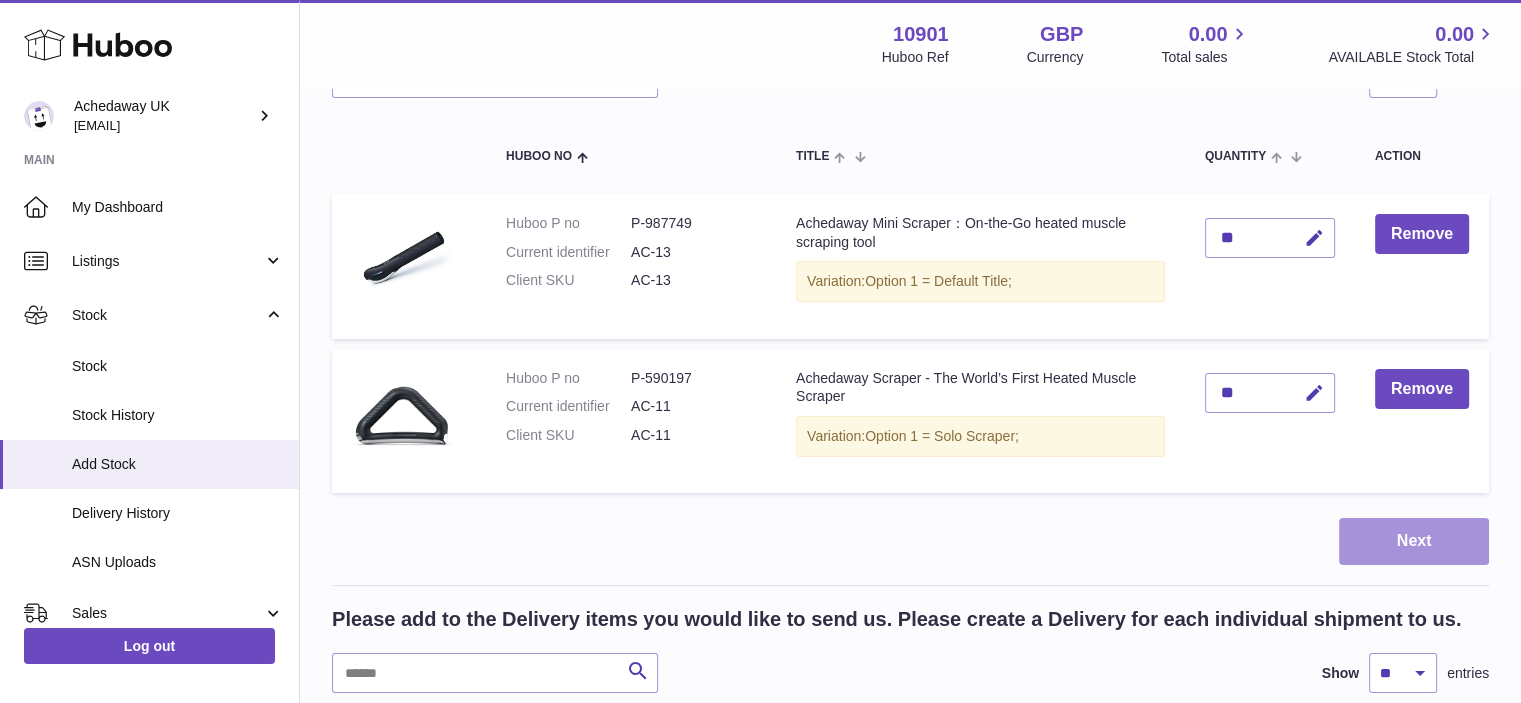 click on "Next" at bounding box center (1414, 541) 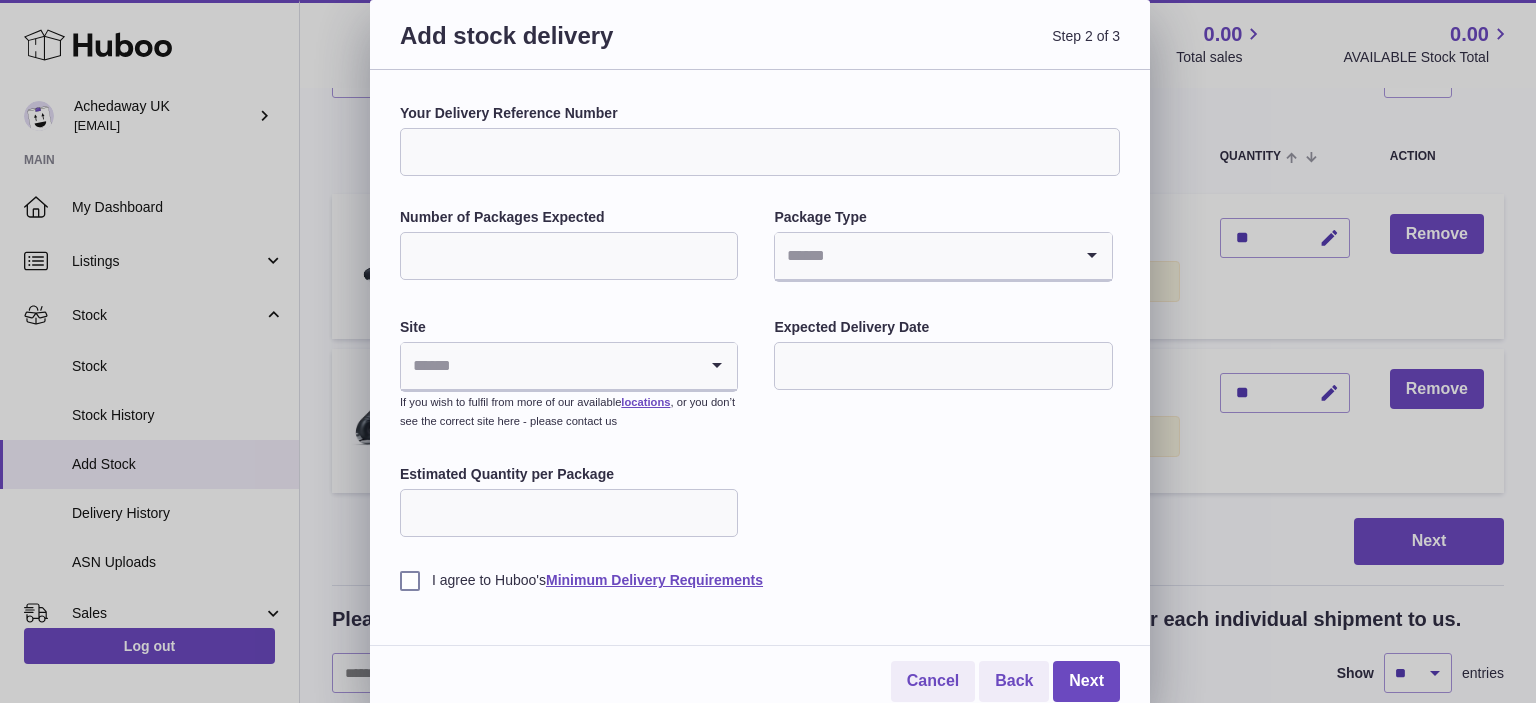 click on "Your Delivery Reference Number" at bounding box center (760, 152) 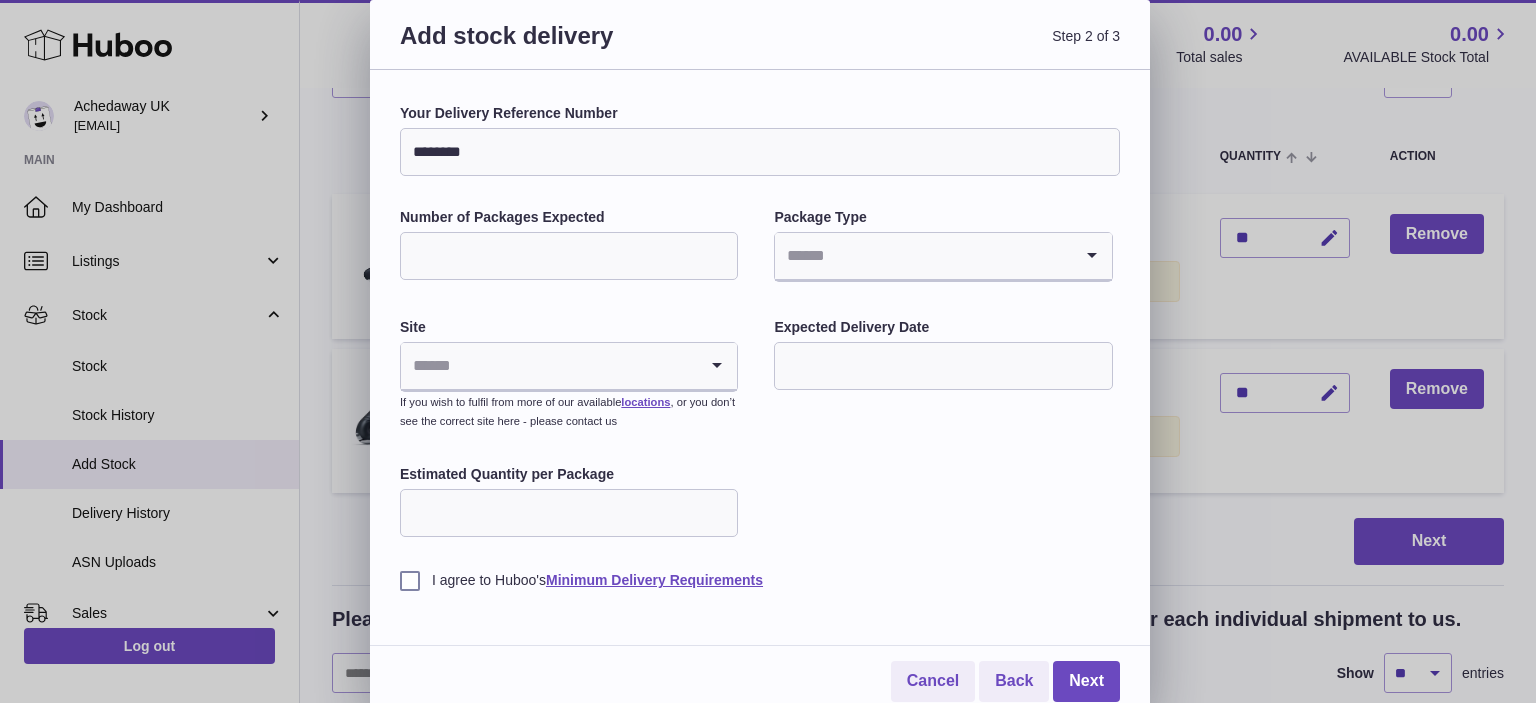 type on "********" 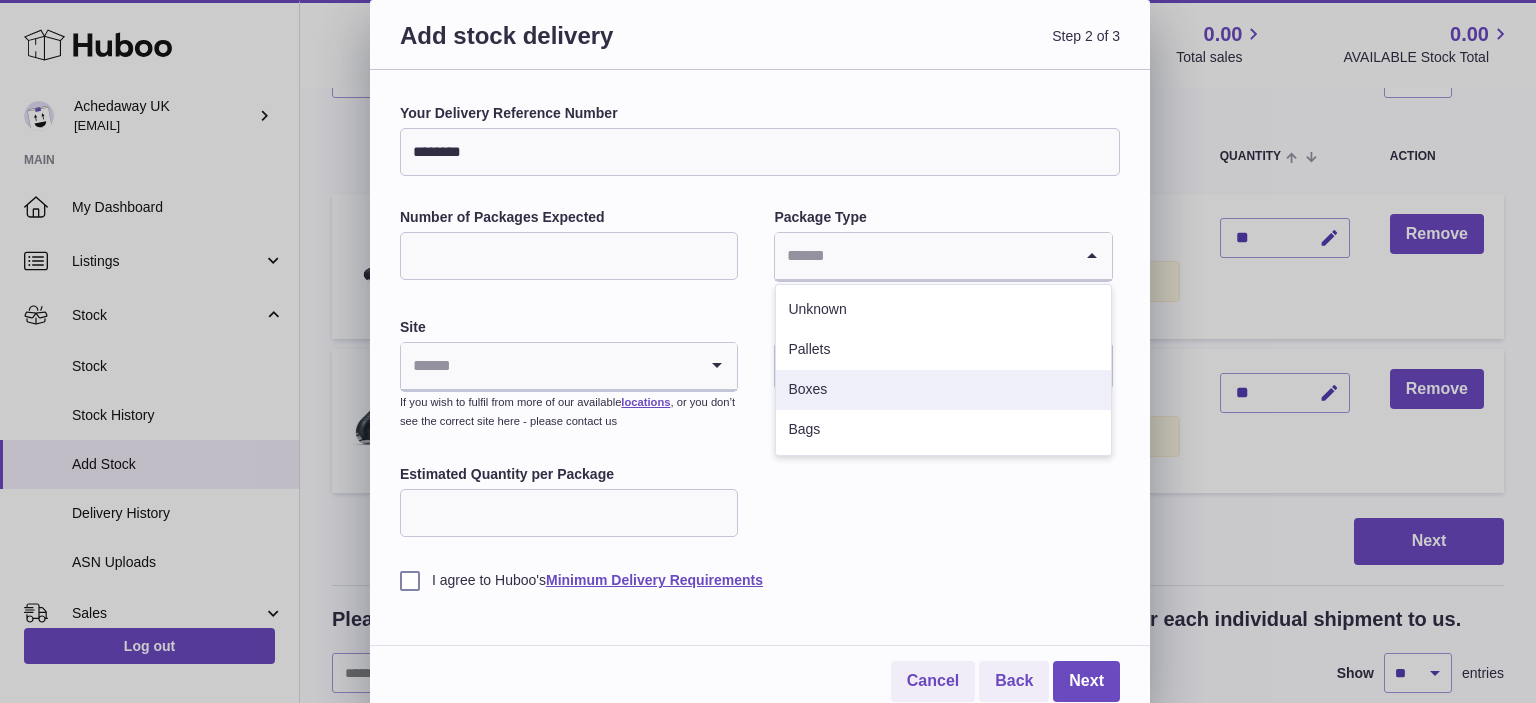 click on "Boxes" at bounding box center (943, 390) 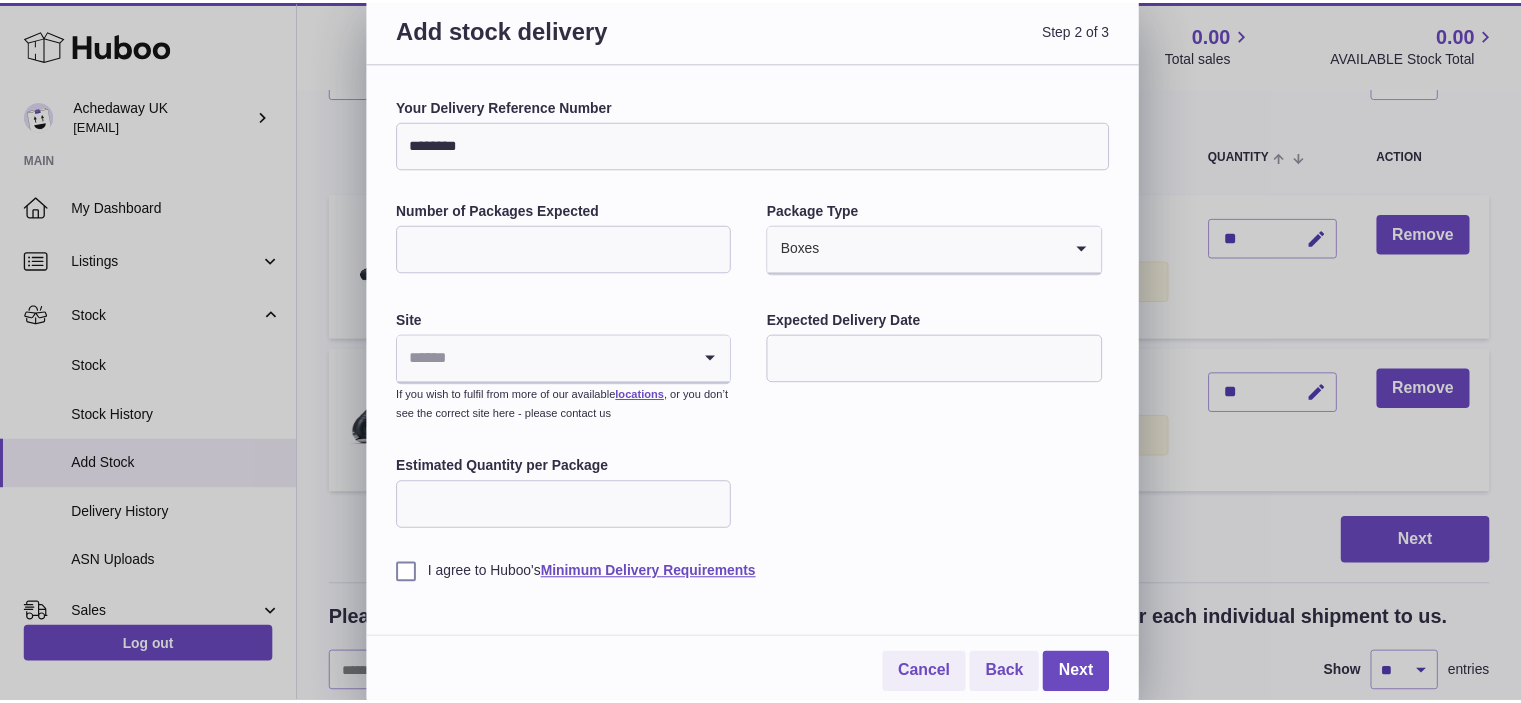 scroll, scrollTop: 9, scrollLeft: 0, axis: vertical 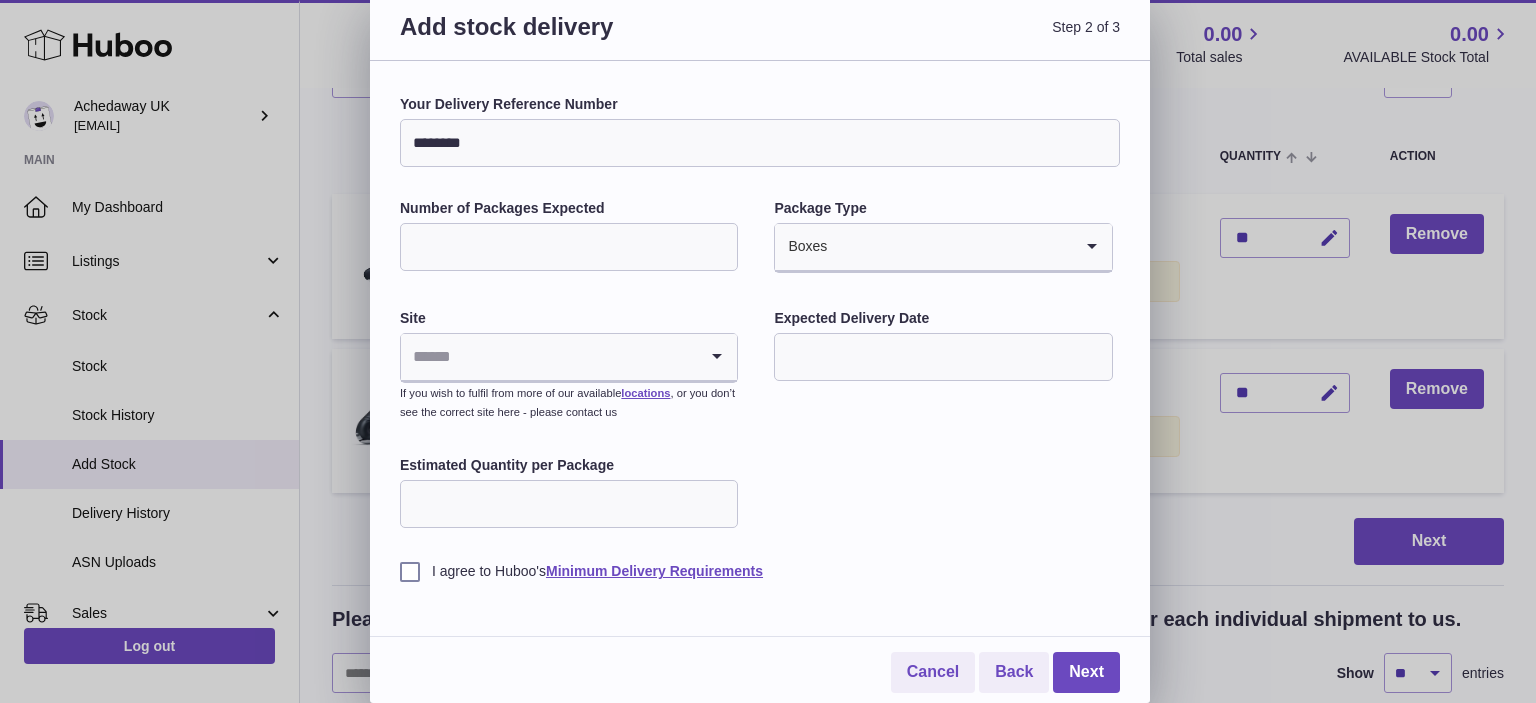 click at bounding box center (549, 357) 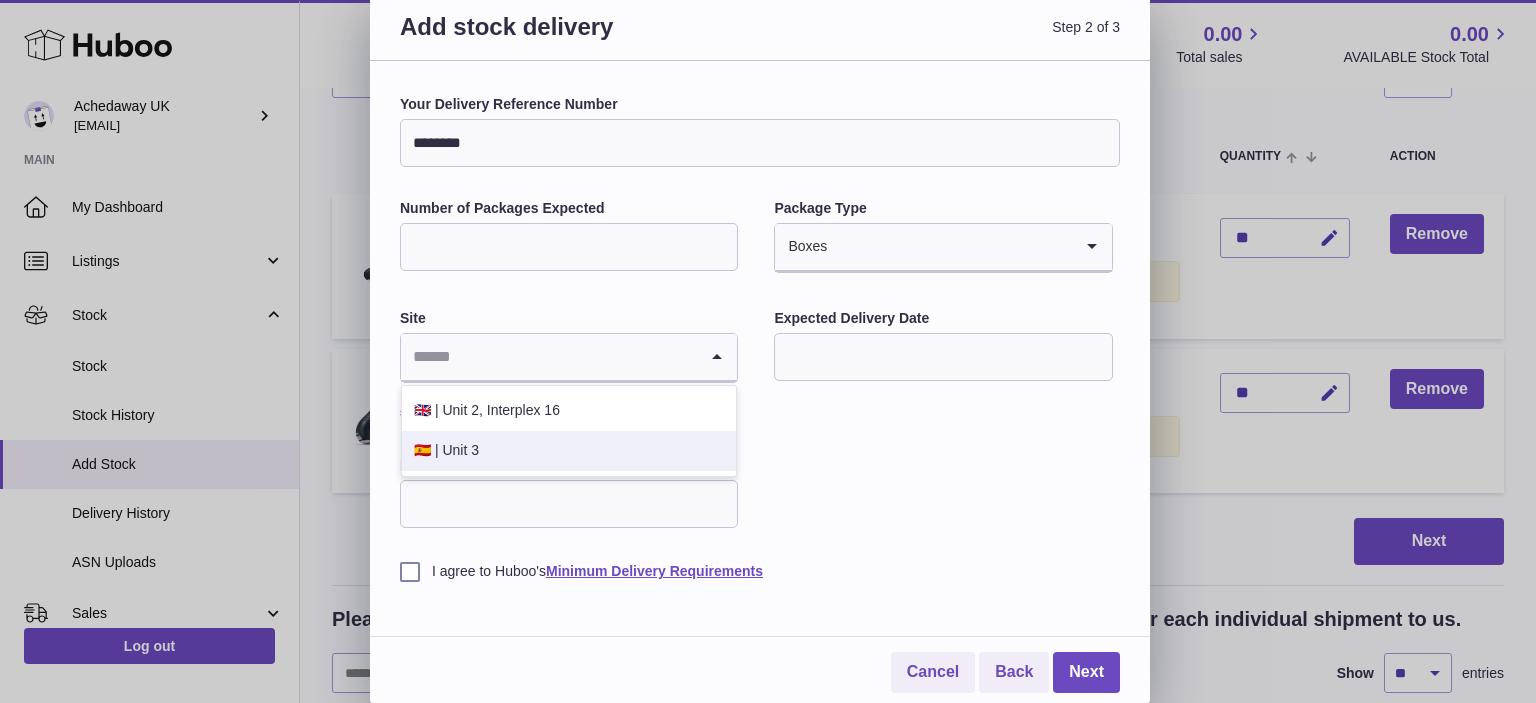 click on "🇪🇸 | Unit 3" at bounding box center [569, 451] 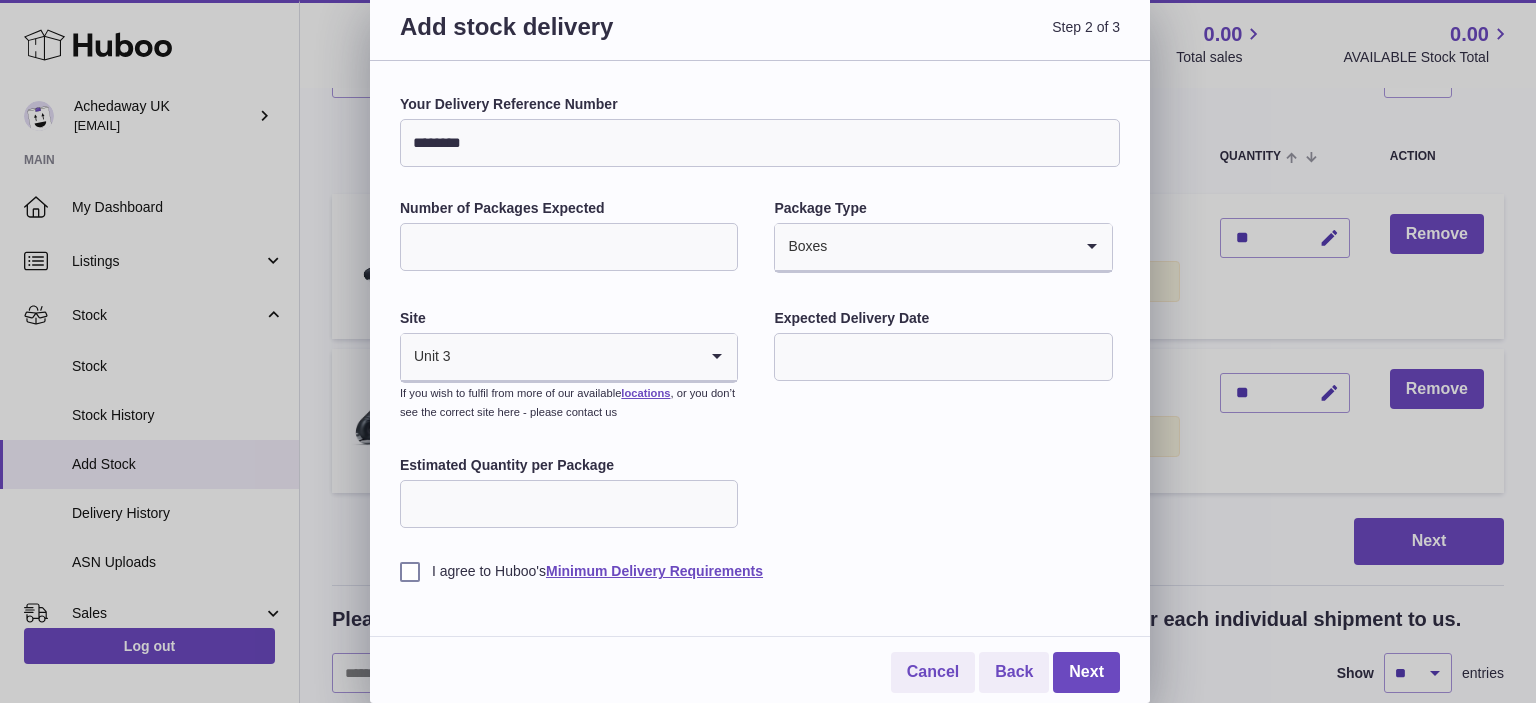 click on "Your Delivery Reference Number
********
Number of Packages Expected
*
Package Type
Boxes
Loading...
Site
Unit 3
Loading...       If you wish to fulfil from more of our available  locations , or you don’t see the correct site here - please contact us
Expected Delivery Date
Estimated Quantity per Package
I agree to Huboo's
Minimum Delivery Requirements" at bounding box center [760, 338] 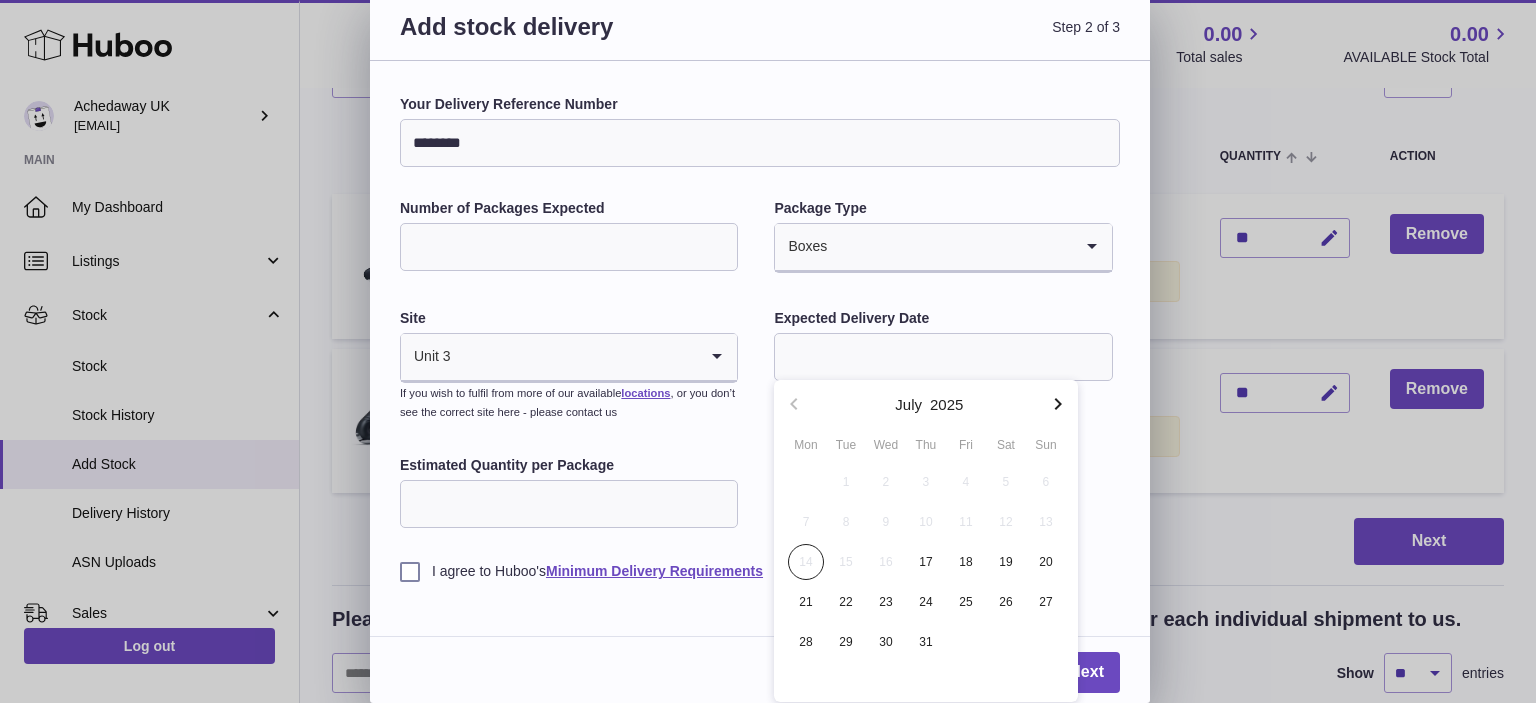 click on "31" at bounding box center [926, 642] 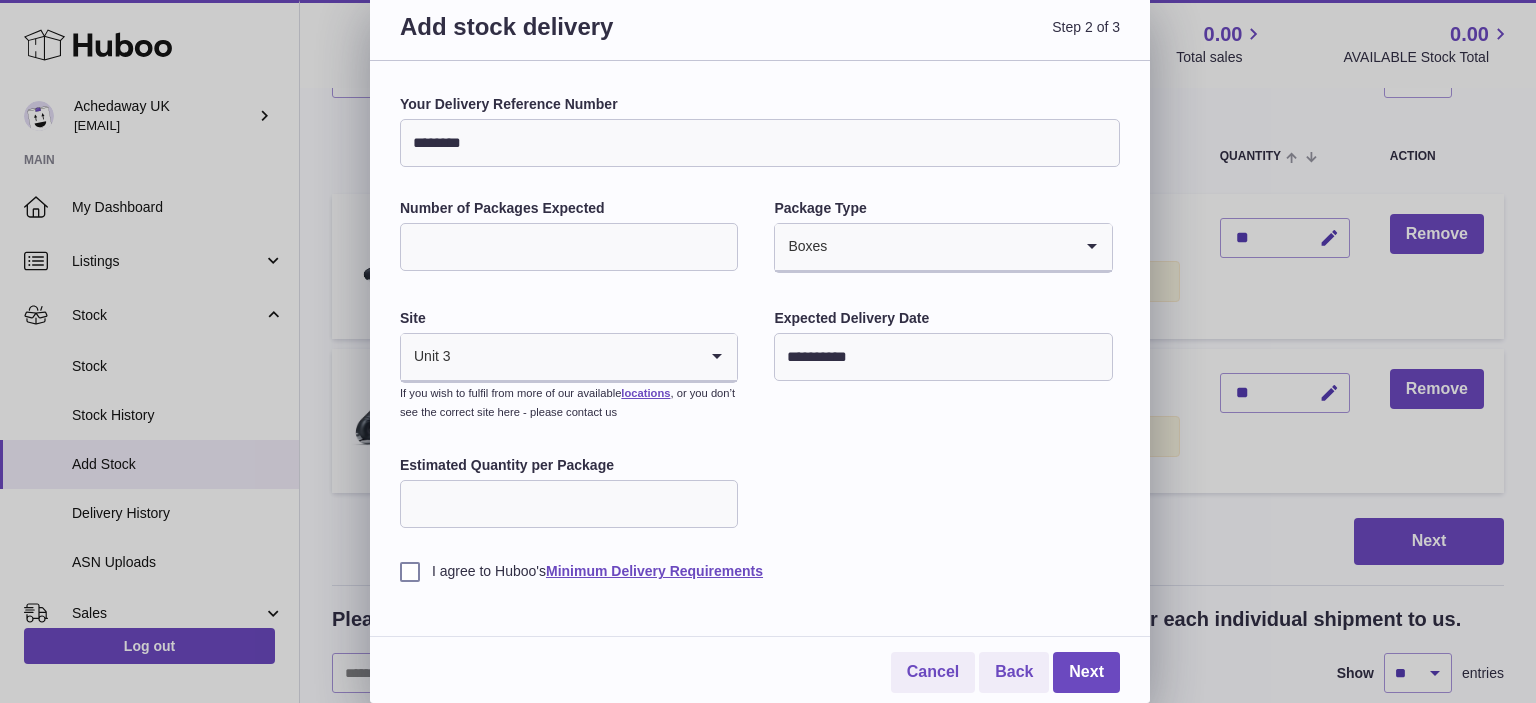 click on "**********" at bounding box center (760, 338) 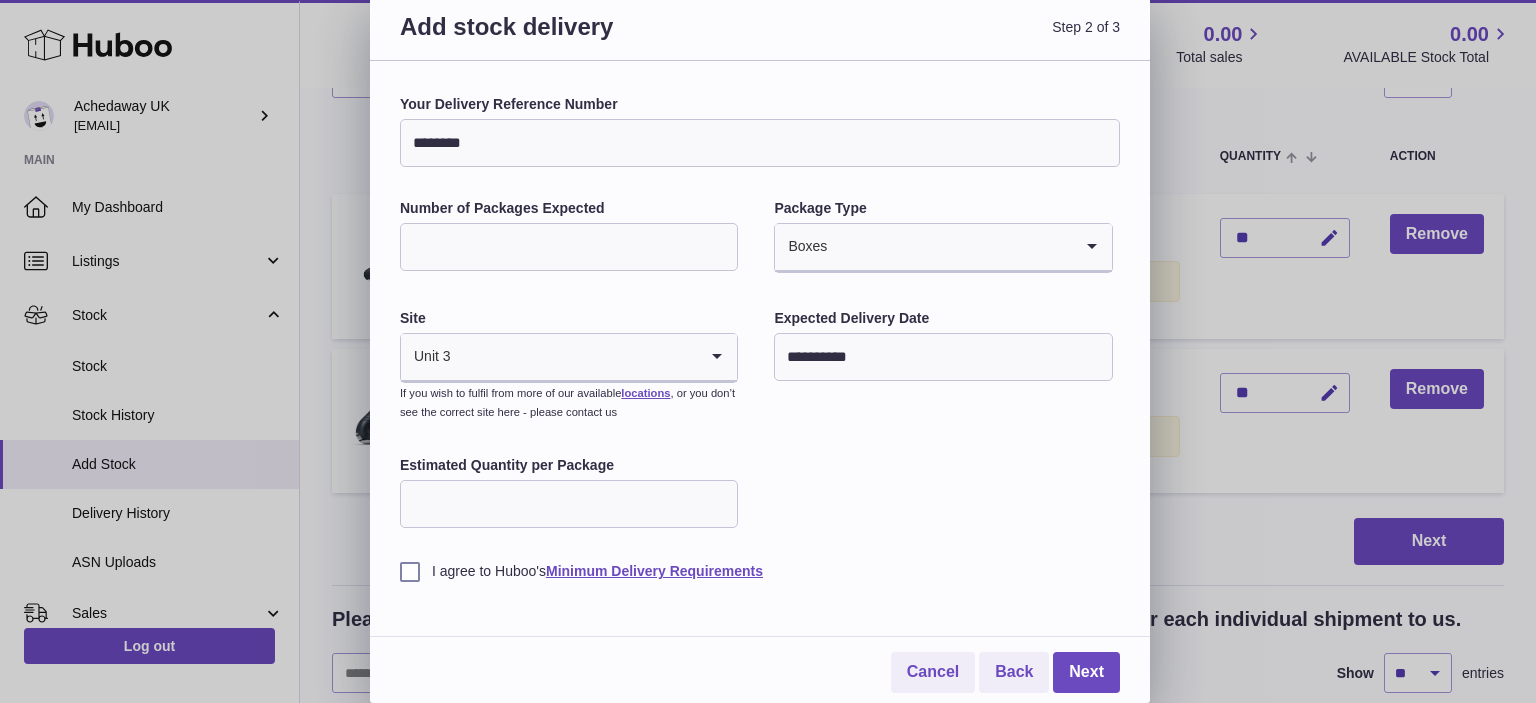 click on "I agree to Huboo's
Minimum Delivery Requirements" at bounding box center [760, 571] 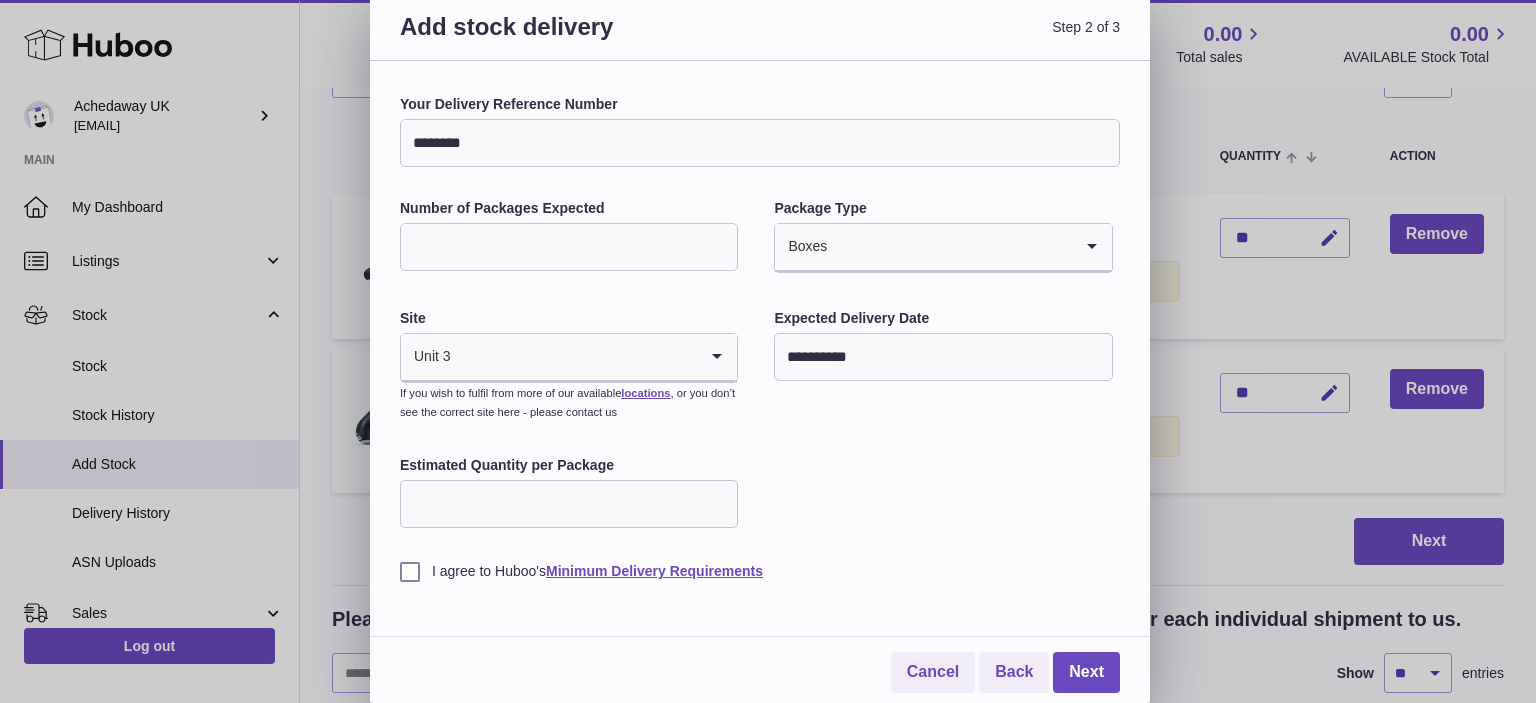 click on "Estimated Quantity per Package" at bounding box center [569, 504] 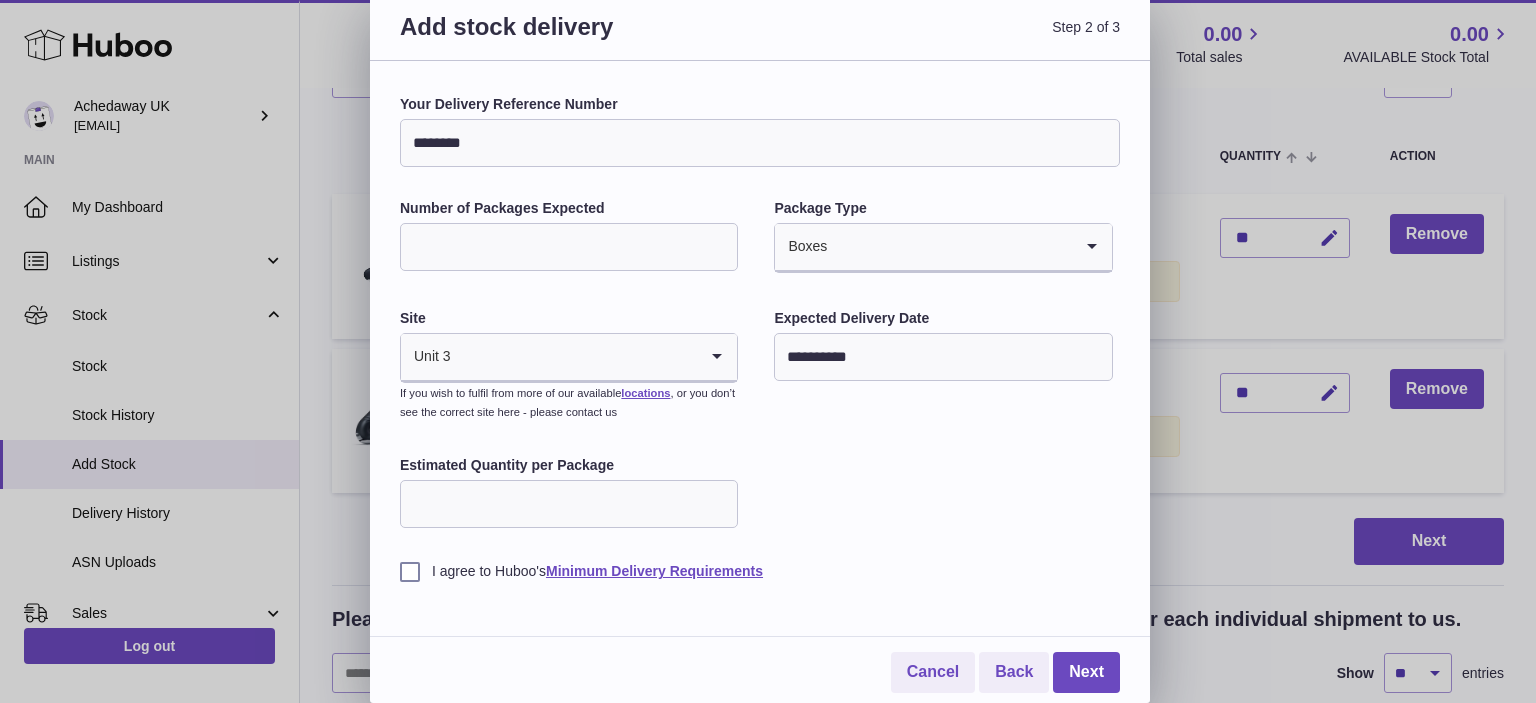 click on "Estimated Quantity per Package" at bounding box center (569, 504) 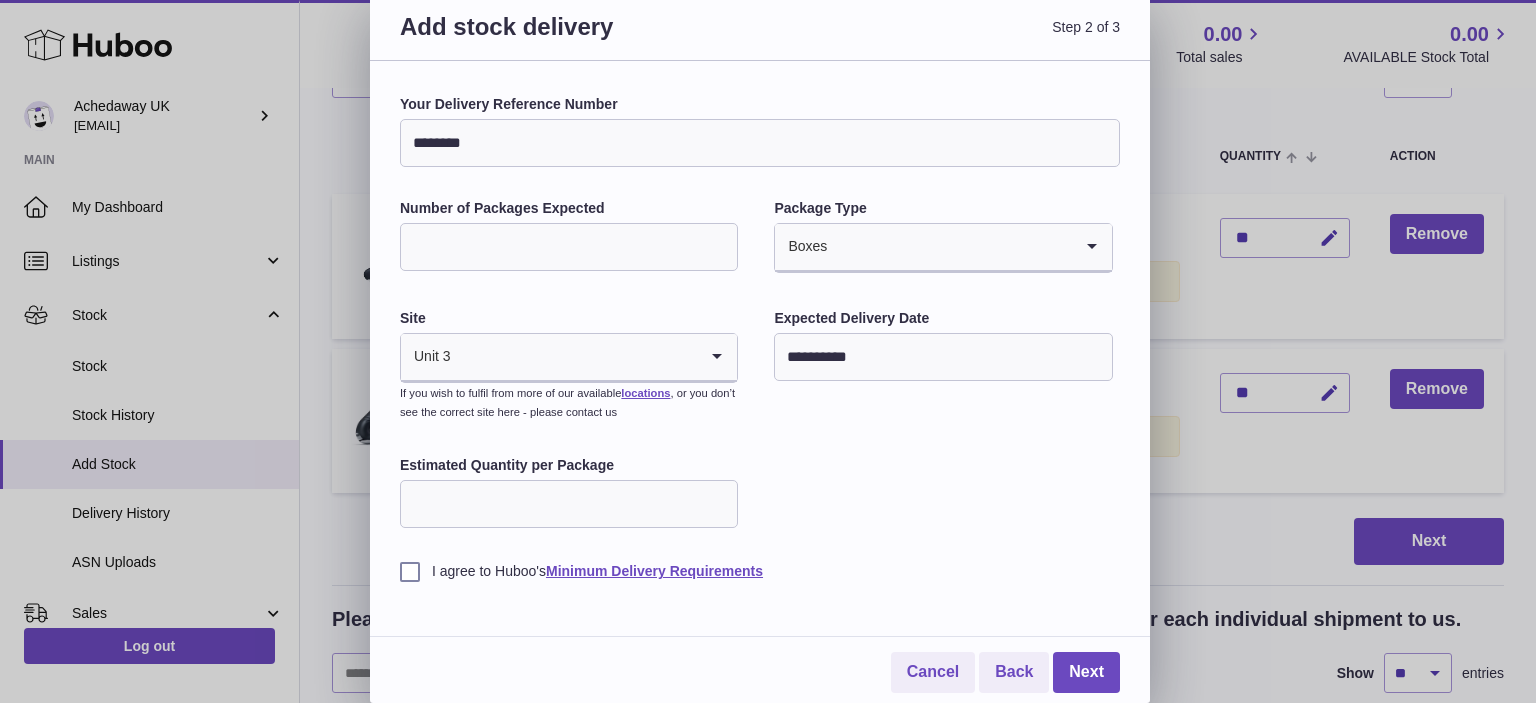 click on "**********" at bounding box center (760, 338) 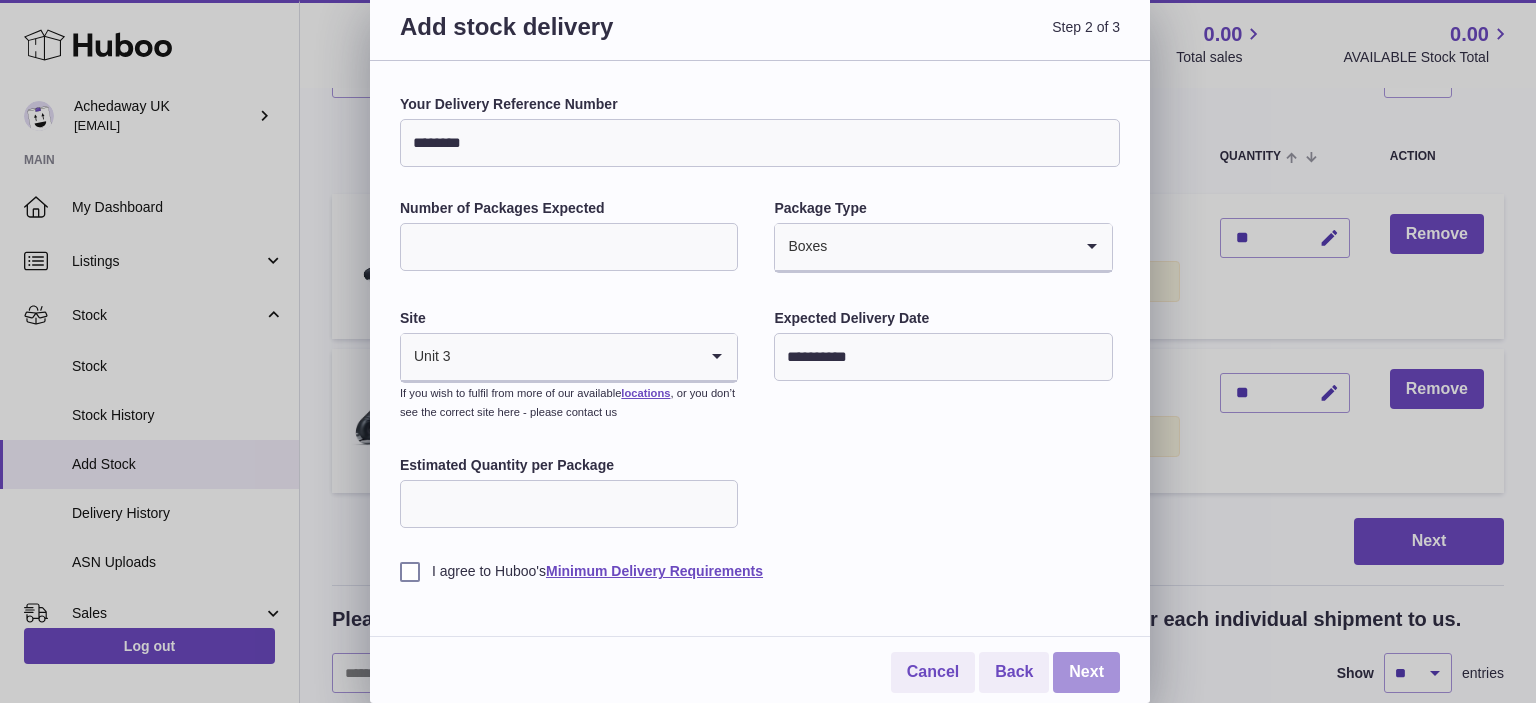 click on "Next" at bounding box center [1086, 672] 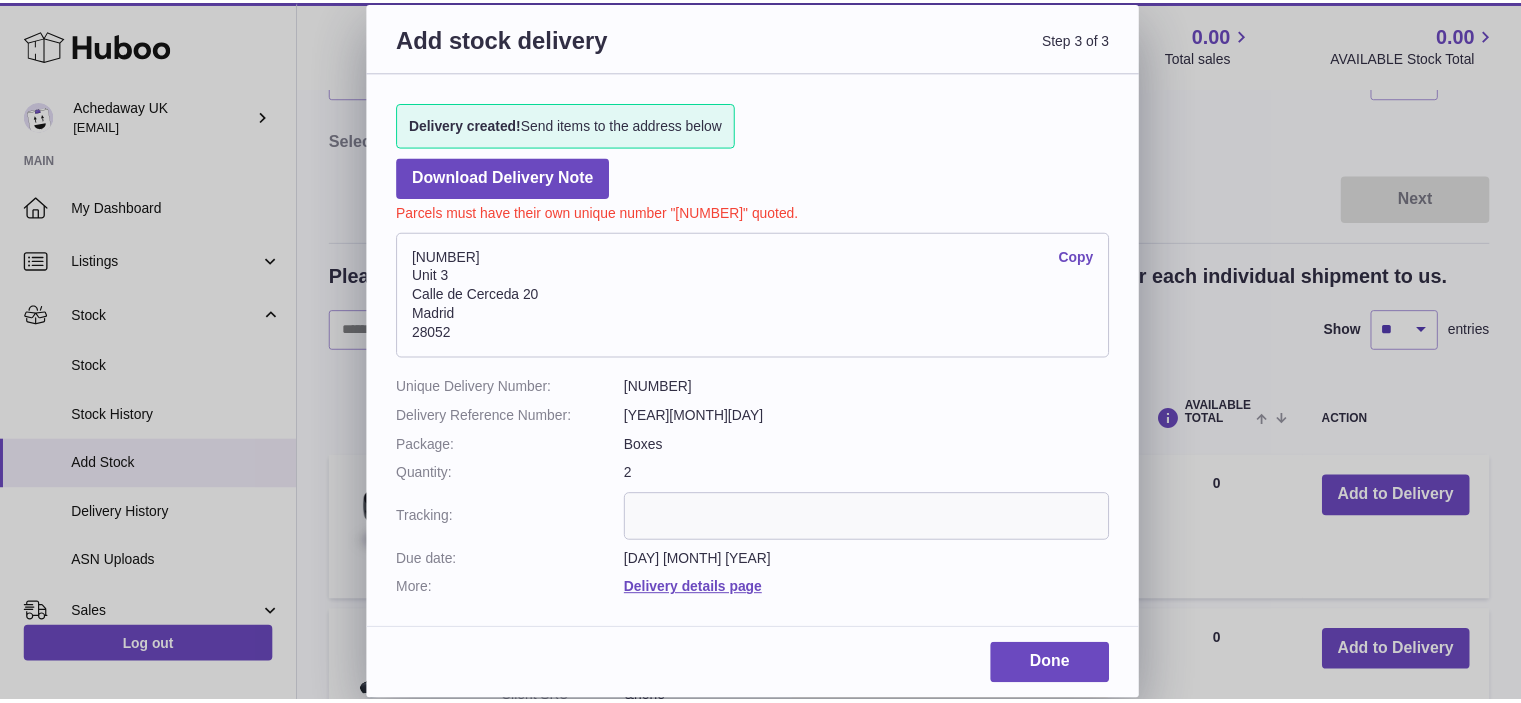 scroll, scrollTop: 0, scrollLeft: 0, axis: both 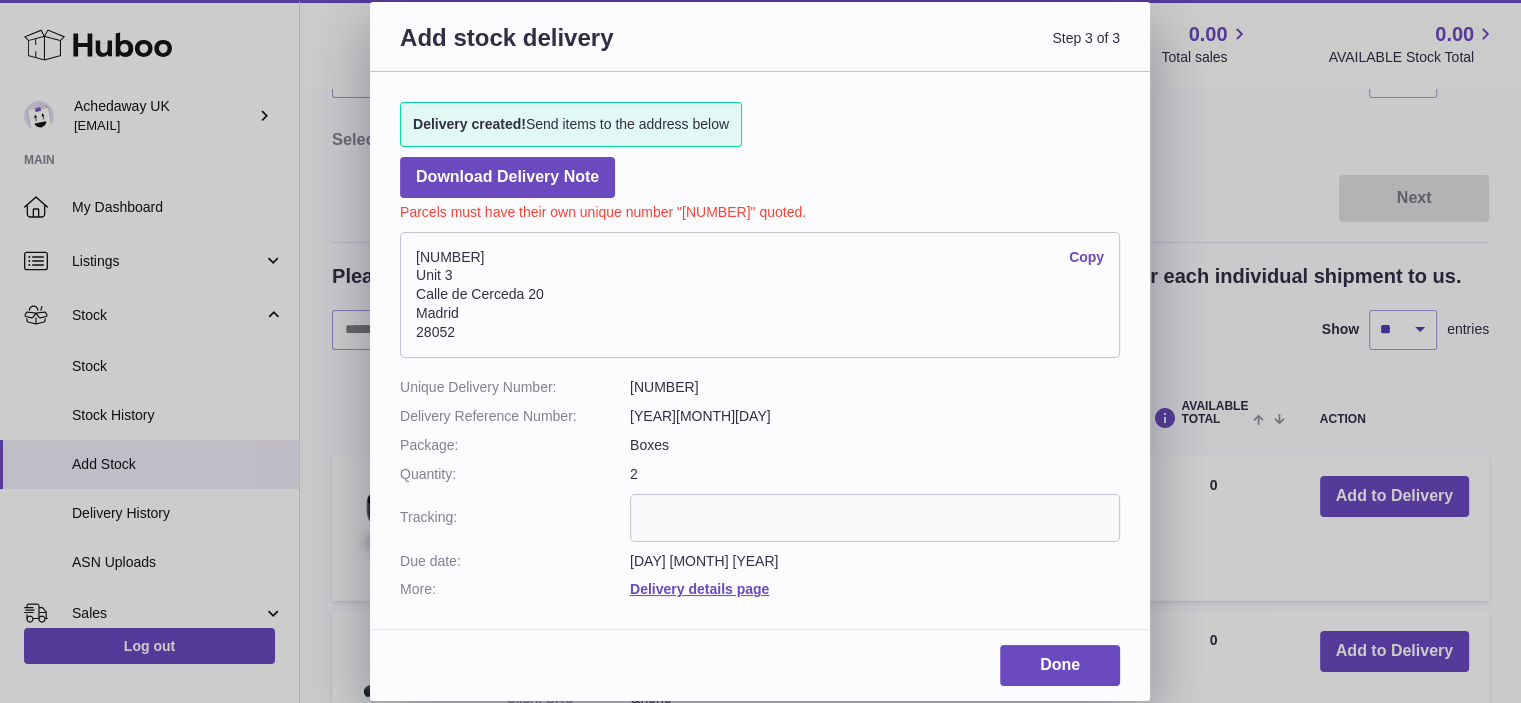 click on "Copy" at bounding box center [1086, 257] 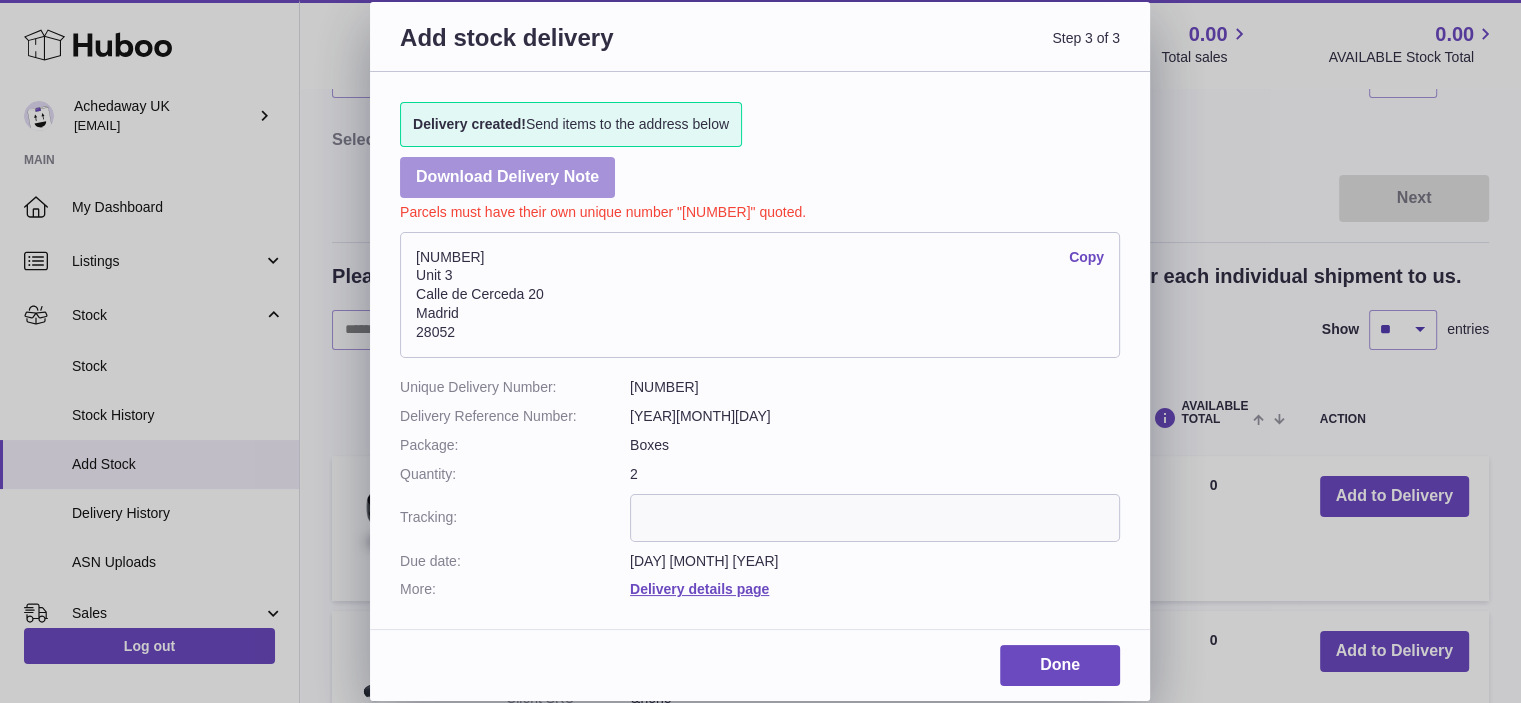 click on "Download Delivery Note" at bounding box center [507, 177] 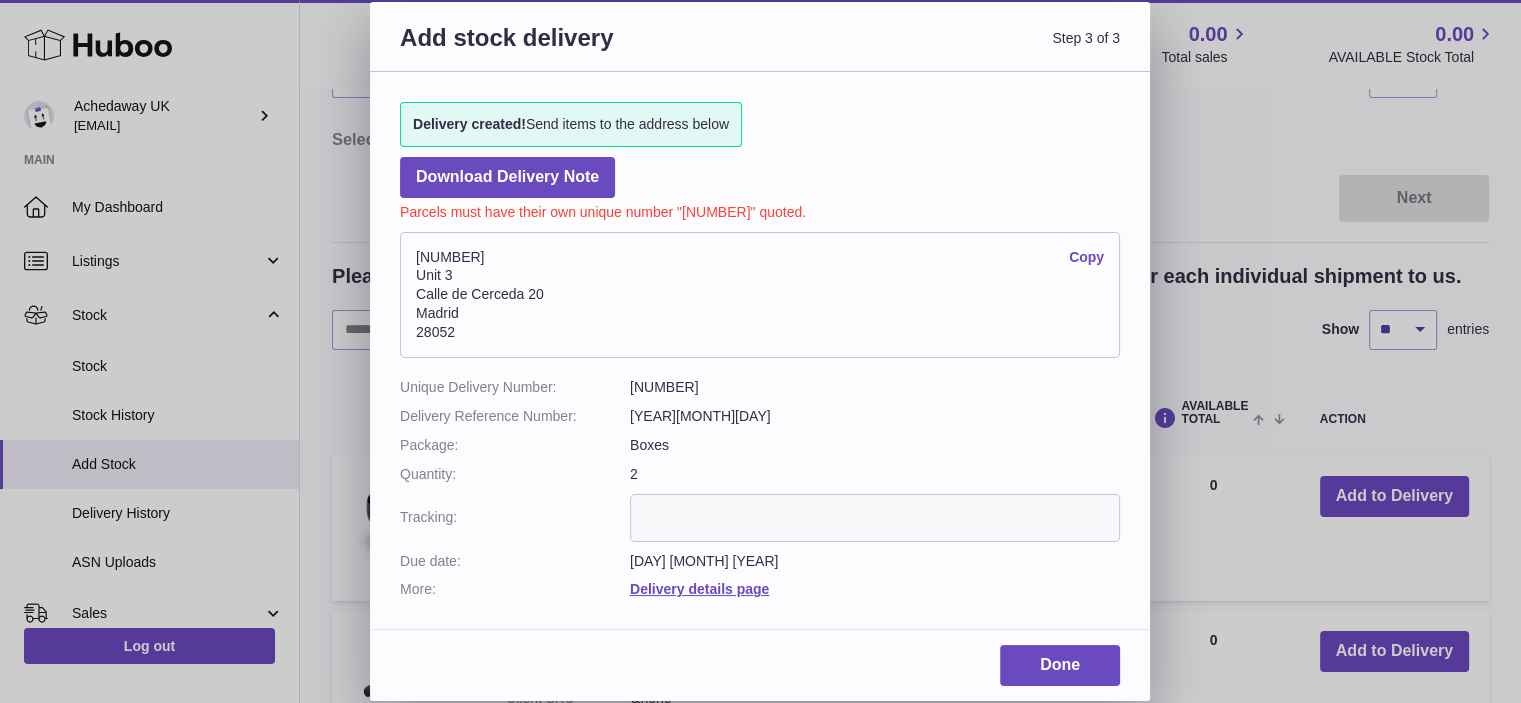 click on "Add stock delivery   Step 3 of 3   Delivery created!   Send items to the address below
Download Delivery Note
Parcels must have their own unique number "10901-198488" quoted.
10901-198488
Copy
Unit 3
Calle de Cerceda 20
Madrid
28052    Unique Delivery Number:   10901-198488   Delivery Reference Number:   20250714   Package:   Boxes   Quantity:   2     Tracking:     Due date:   31st Jul 2025   More:   Delivery details page
Done" at bounding box center [760, 351] 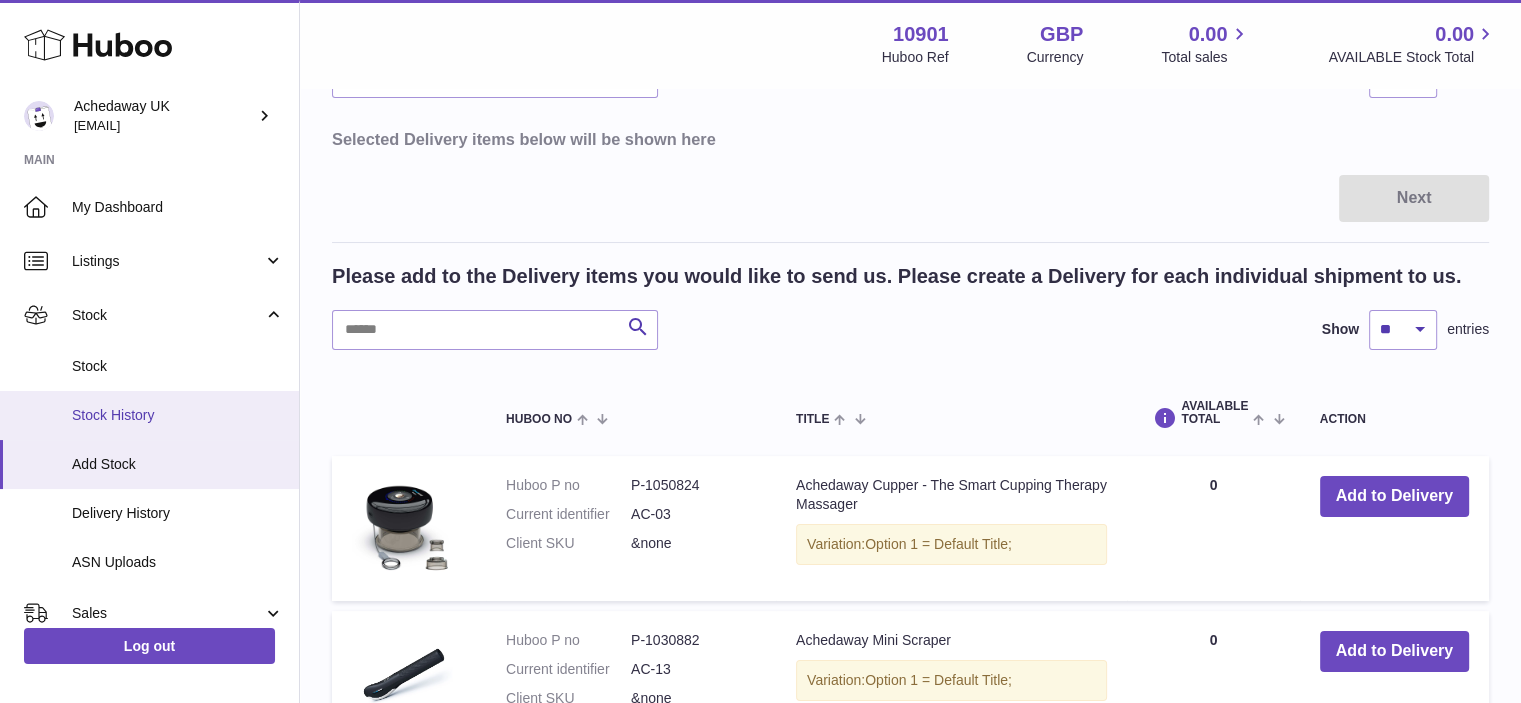 click on "Stock History" at bounding box center (178, 415) 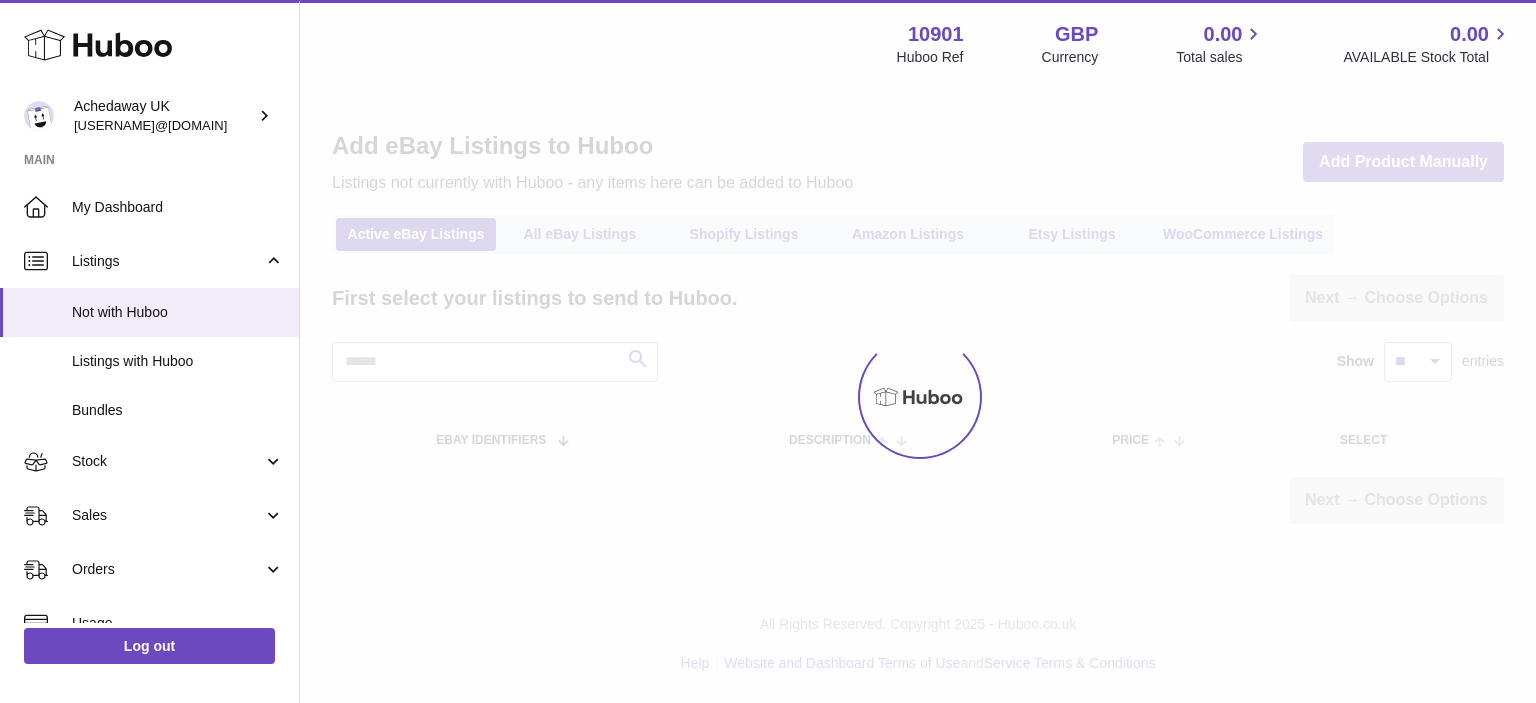 click on "Listings with Huboo" at bounding box center (178, 361) 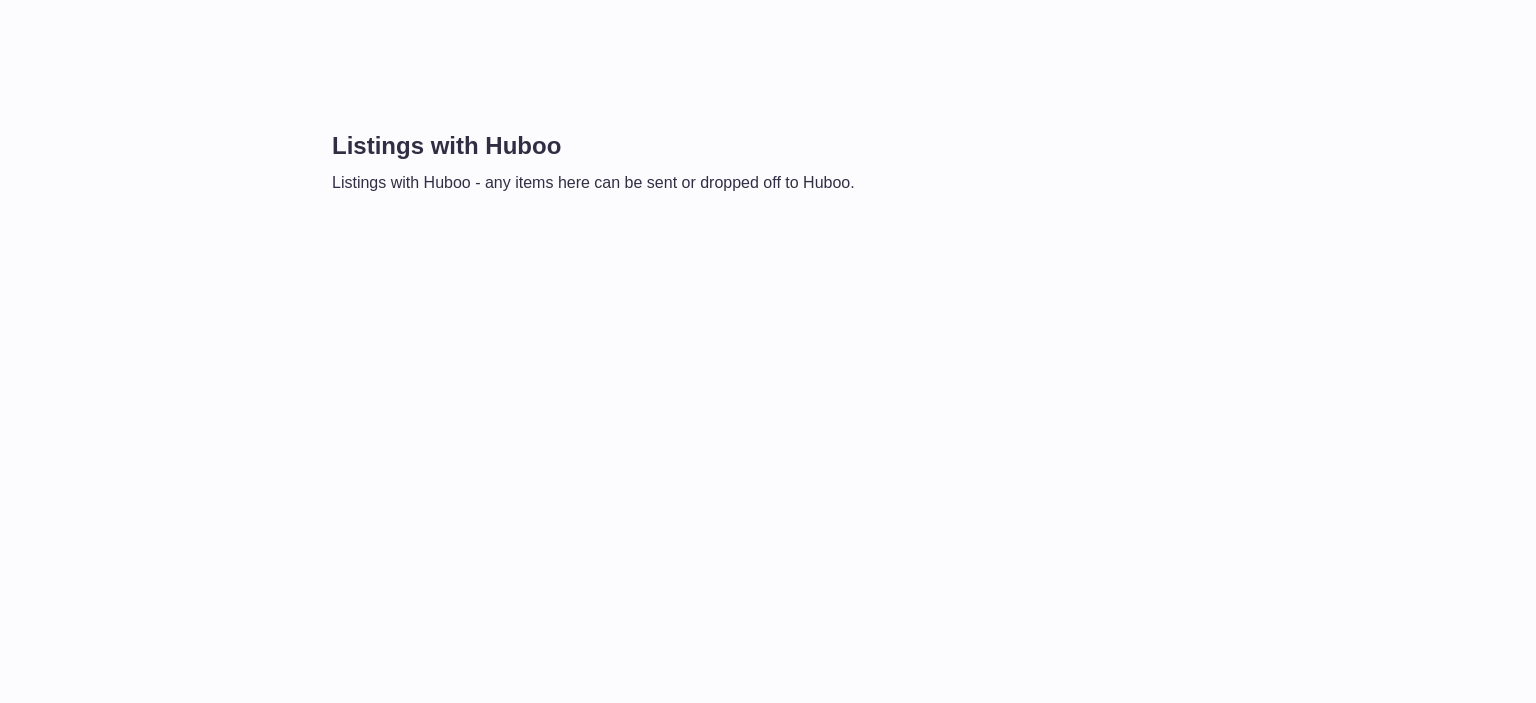 scroll, scrollTop: 0, scrollLeft: 0, axis: both 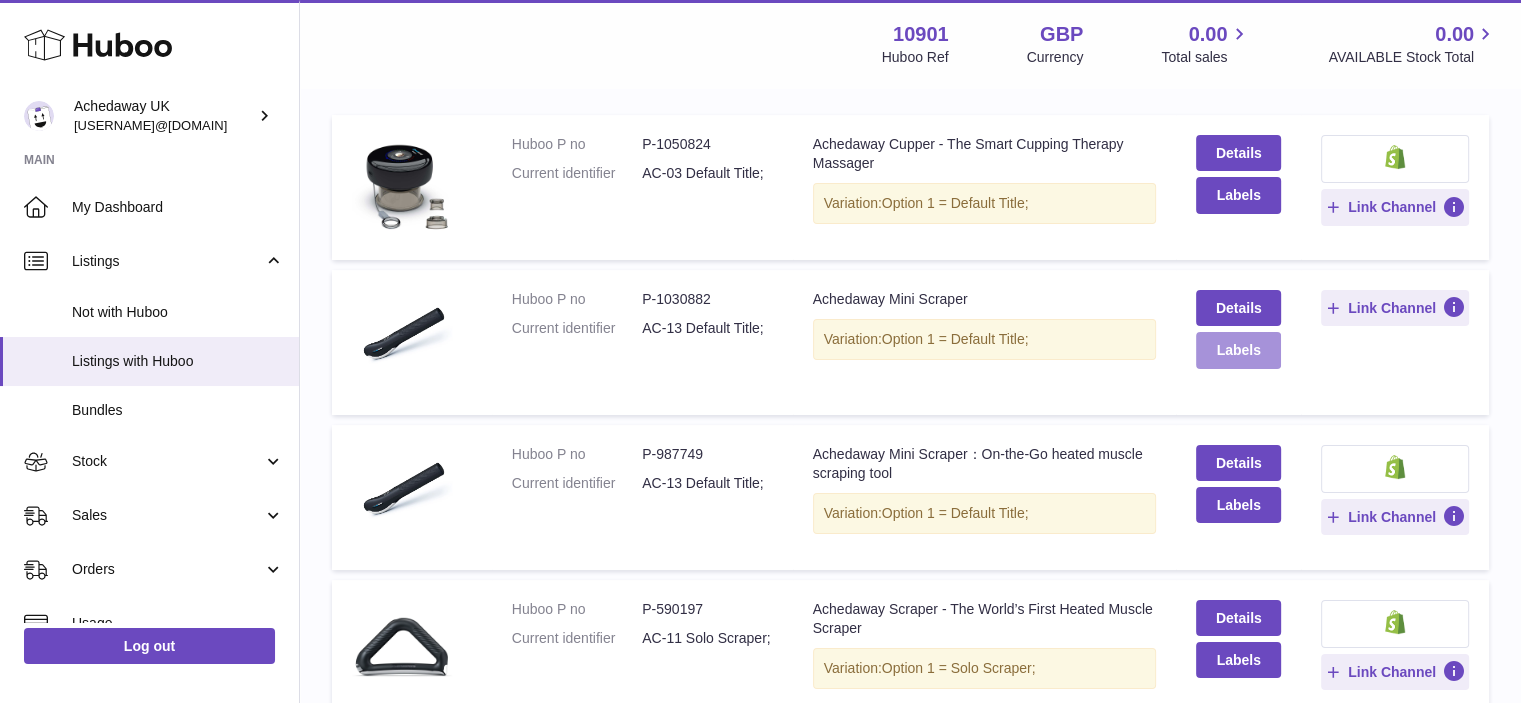 click on "Labels" at bounding box center (1238, 350) 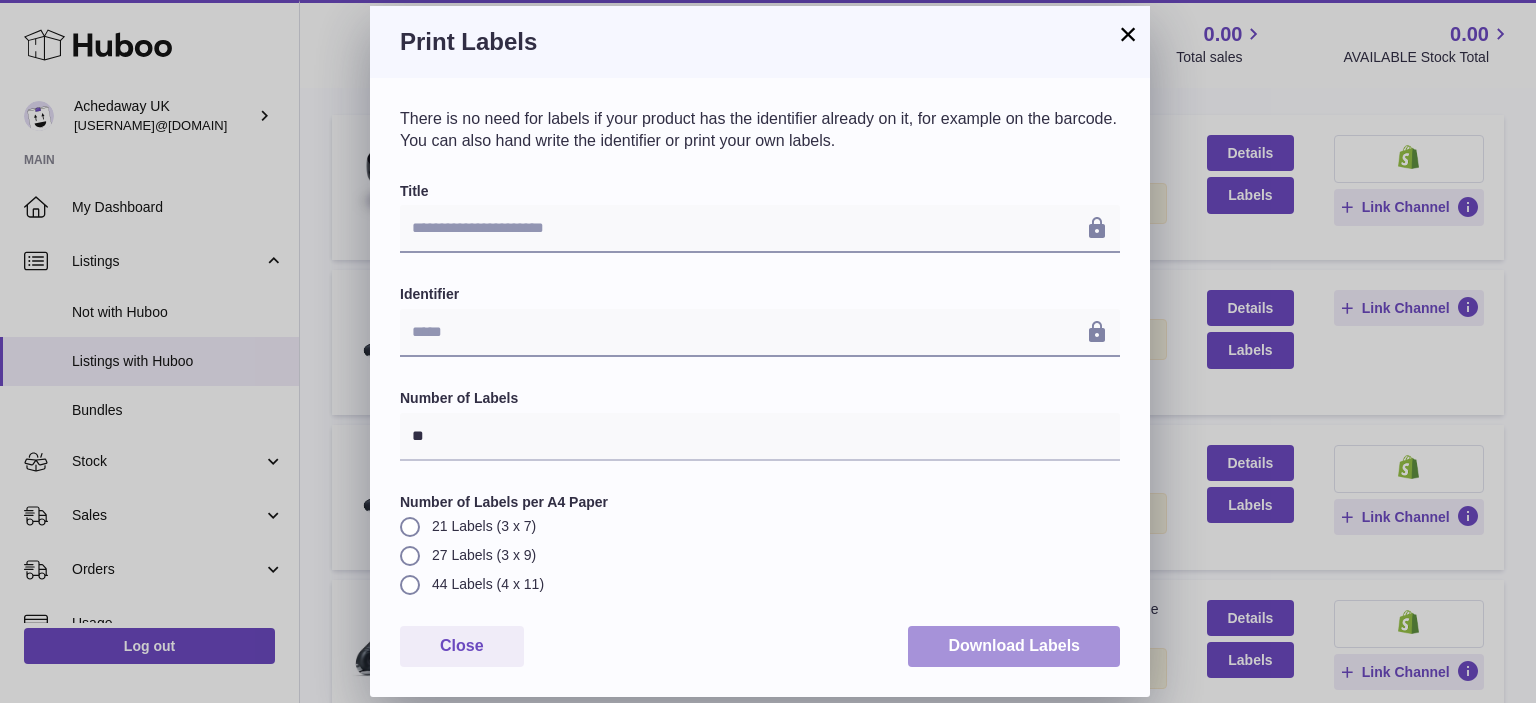 click on "Download Labels" at bounding box center (1014, 646) 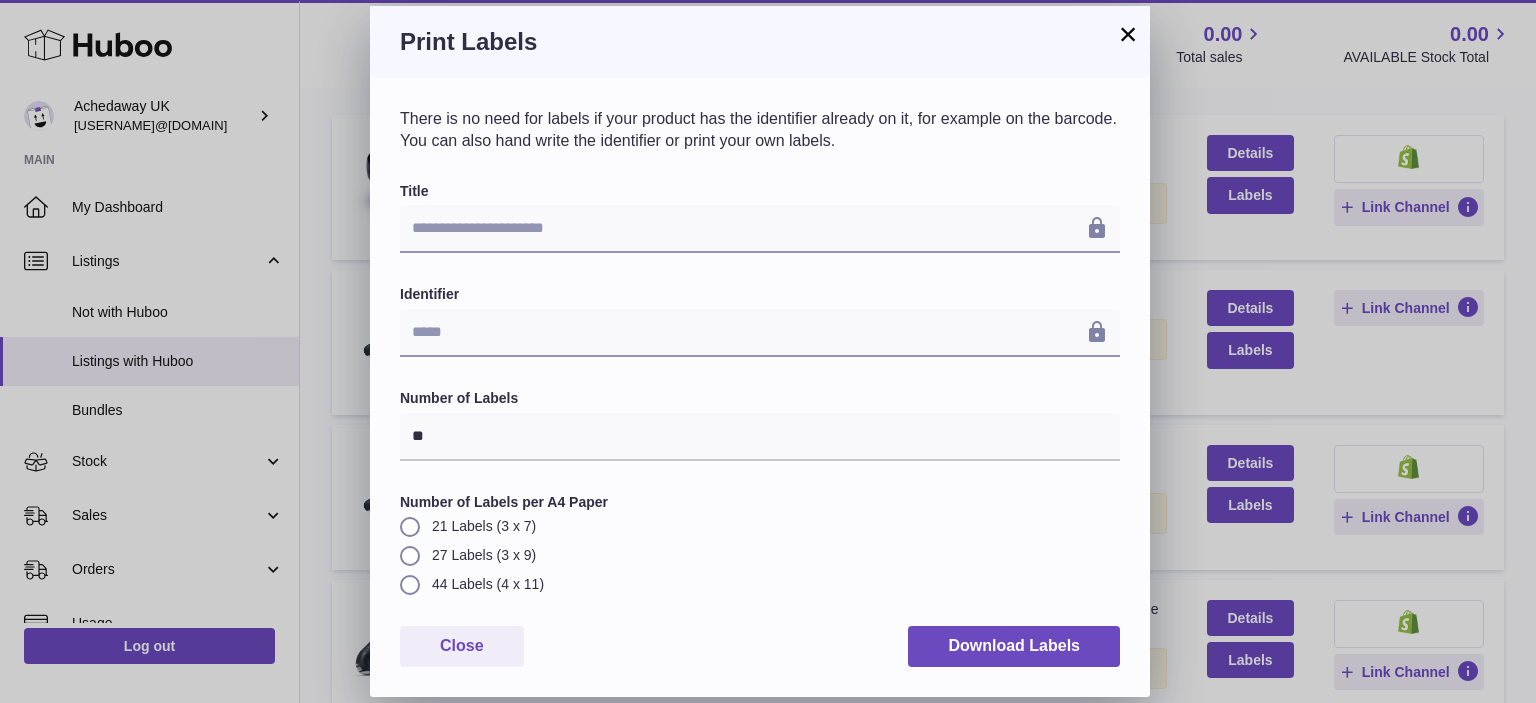 click on "There is no need for labels if your product has the identifier already on it, for example on the barcode. You can also hand write the identifier or print your own labels." at bounding box center (760, 129) 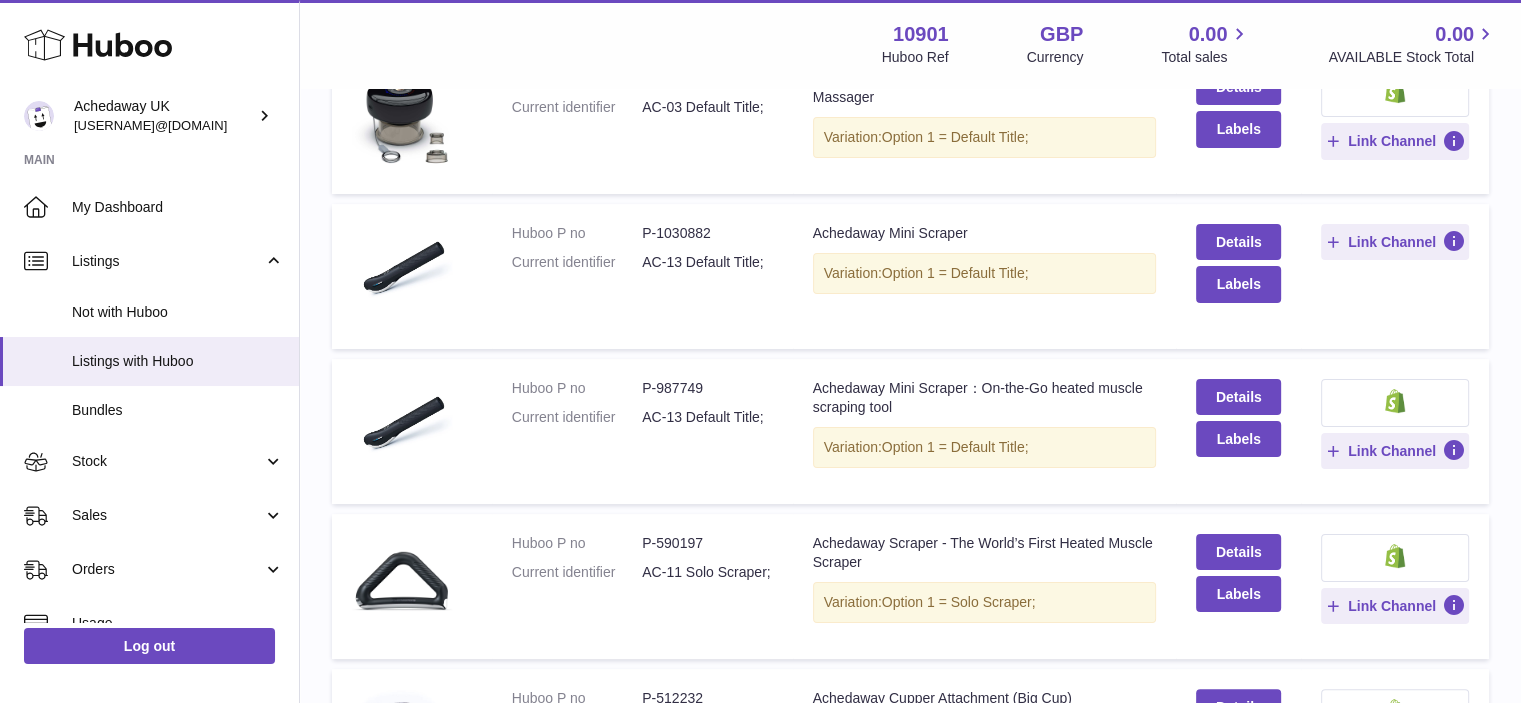 scroll, scrollTop: 440, scrollLeft: 0, axis: vertical 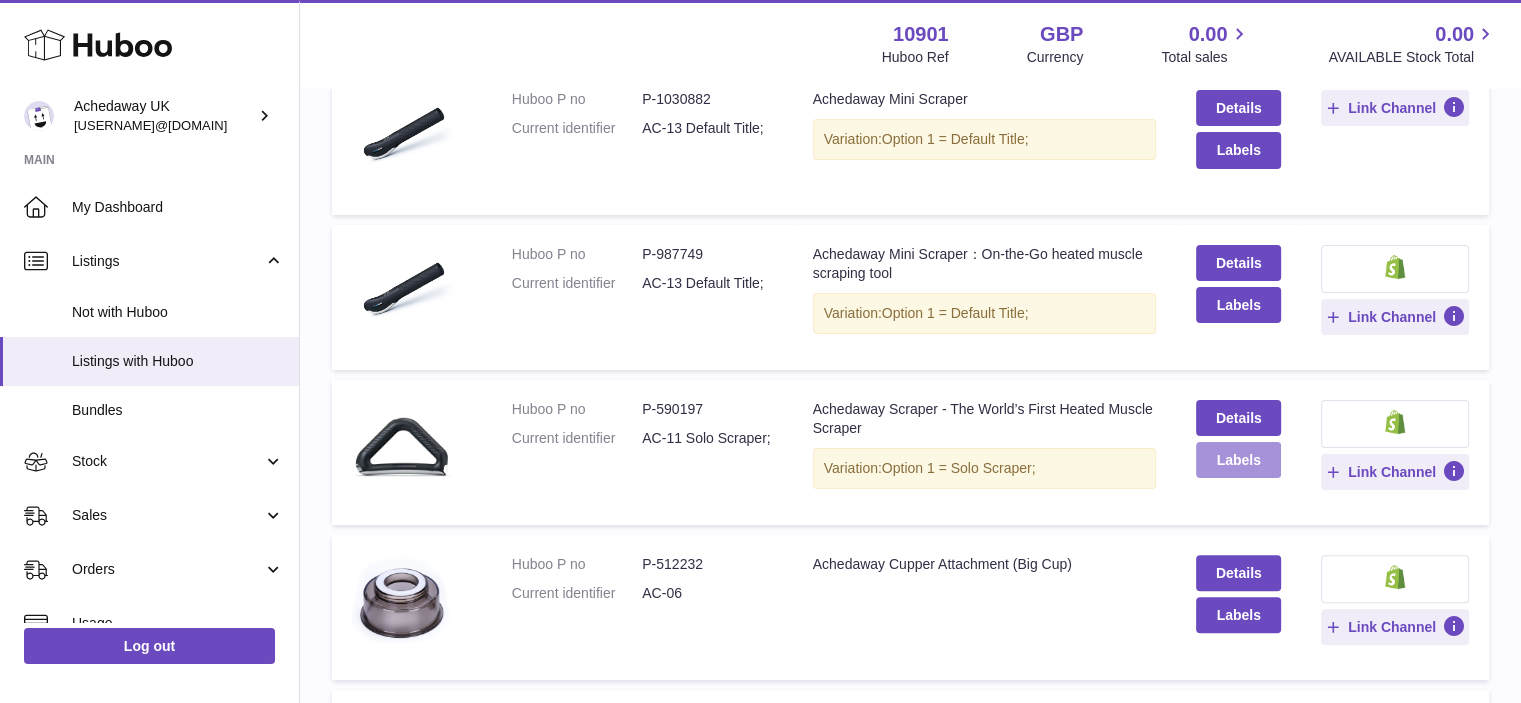 click on "Labels" at bounding box center [1238, 460] 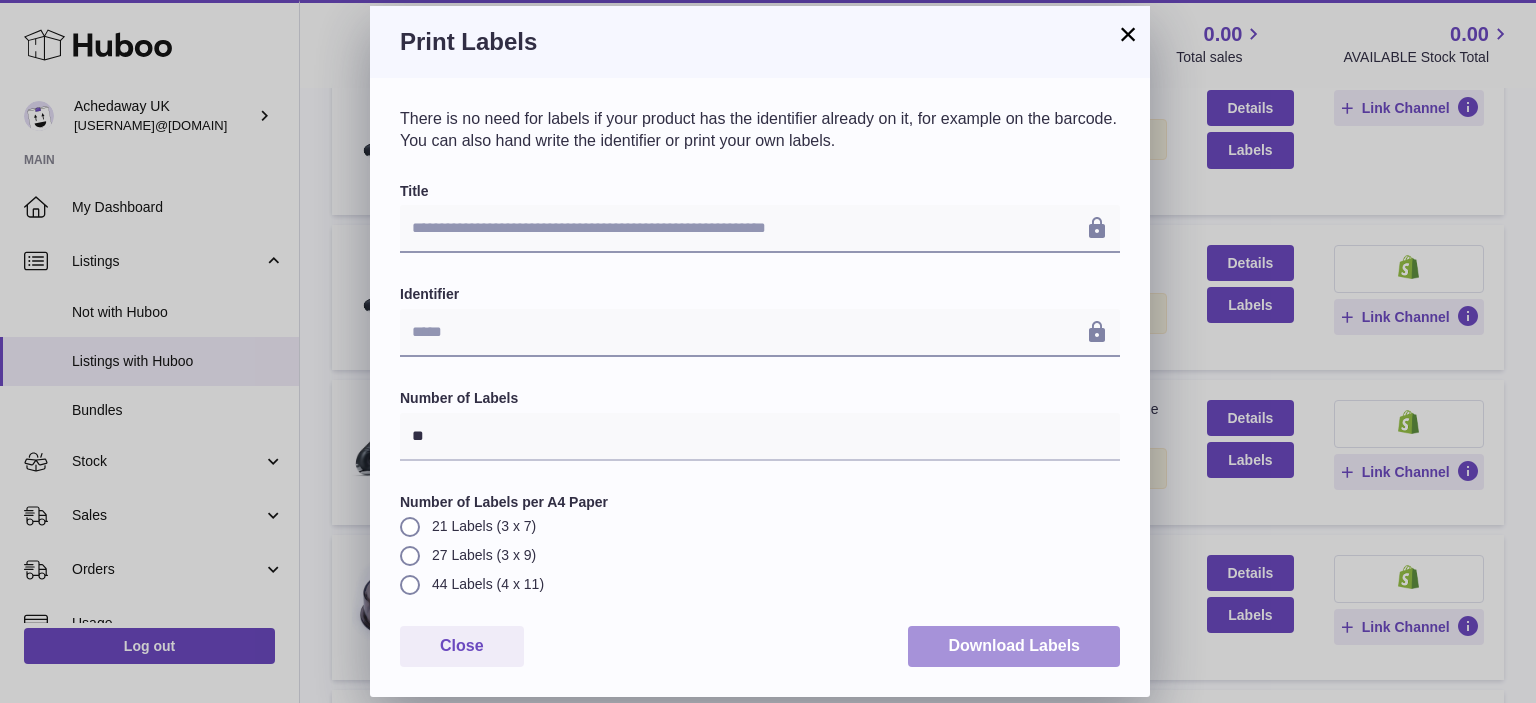click on "Download Labels" at bounding box center [1014, 646] 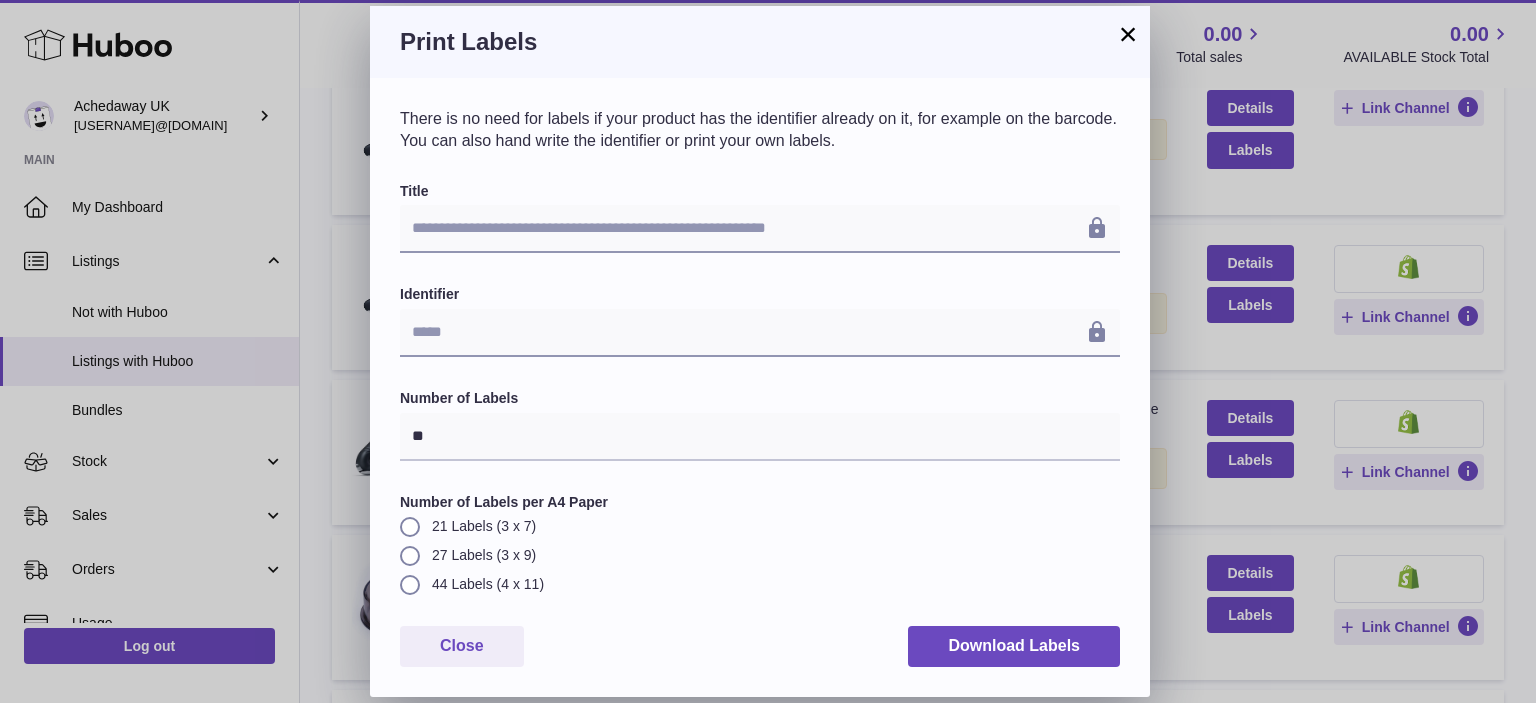 click on "Print Labels" at bounding box center [760, 42] 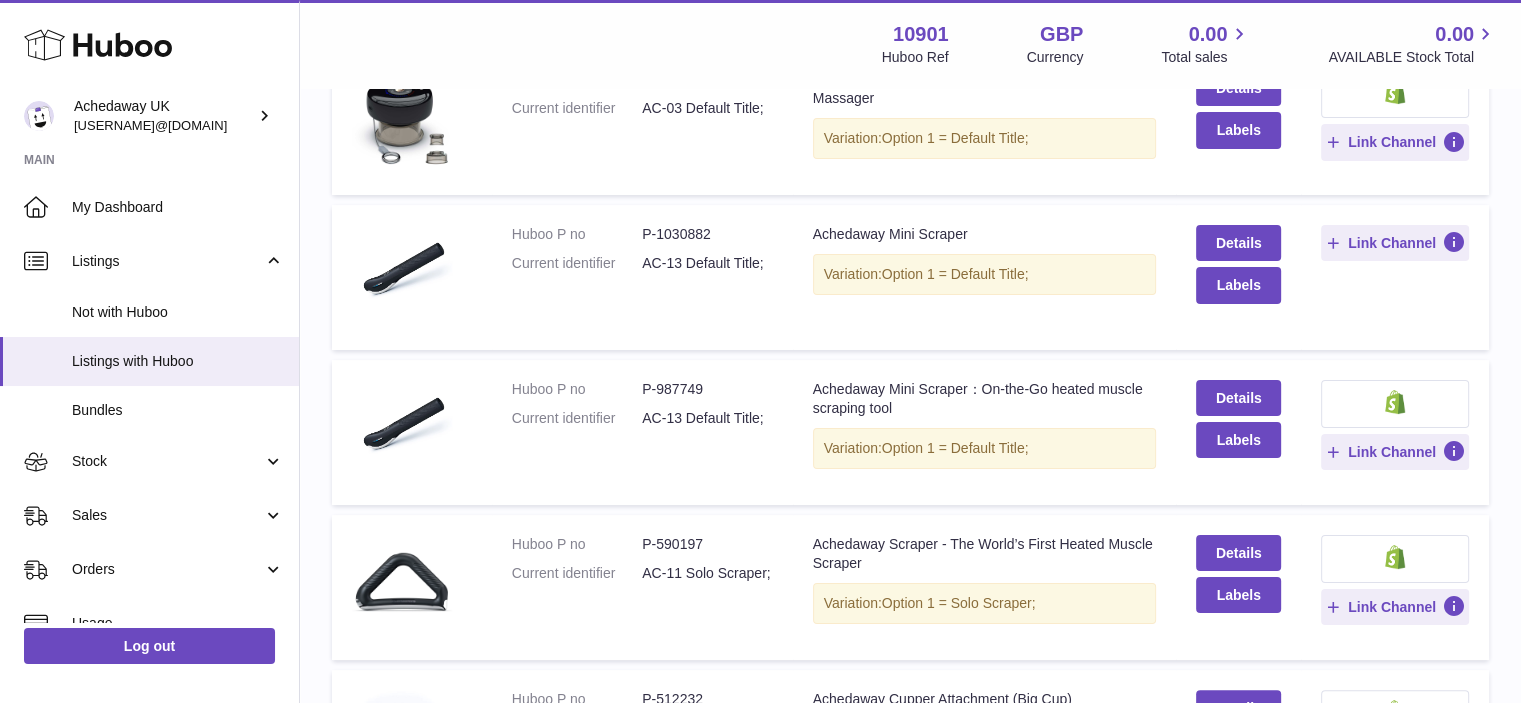 scroll, scrollTop: 340, scrollLeft: 0, axis: vertical 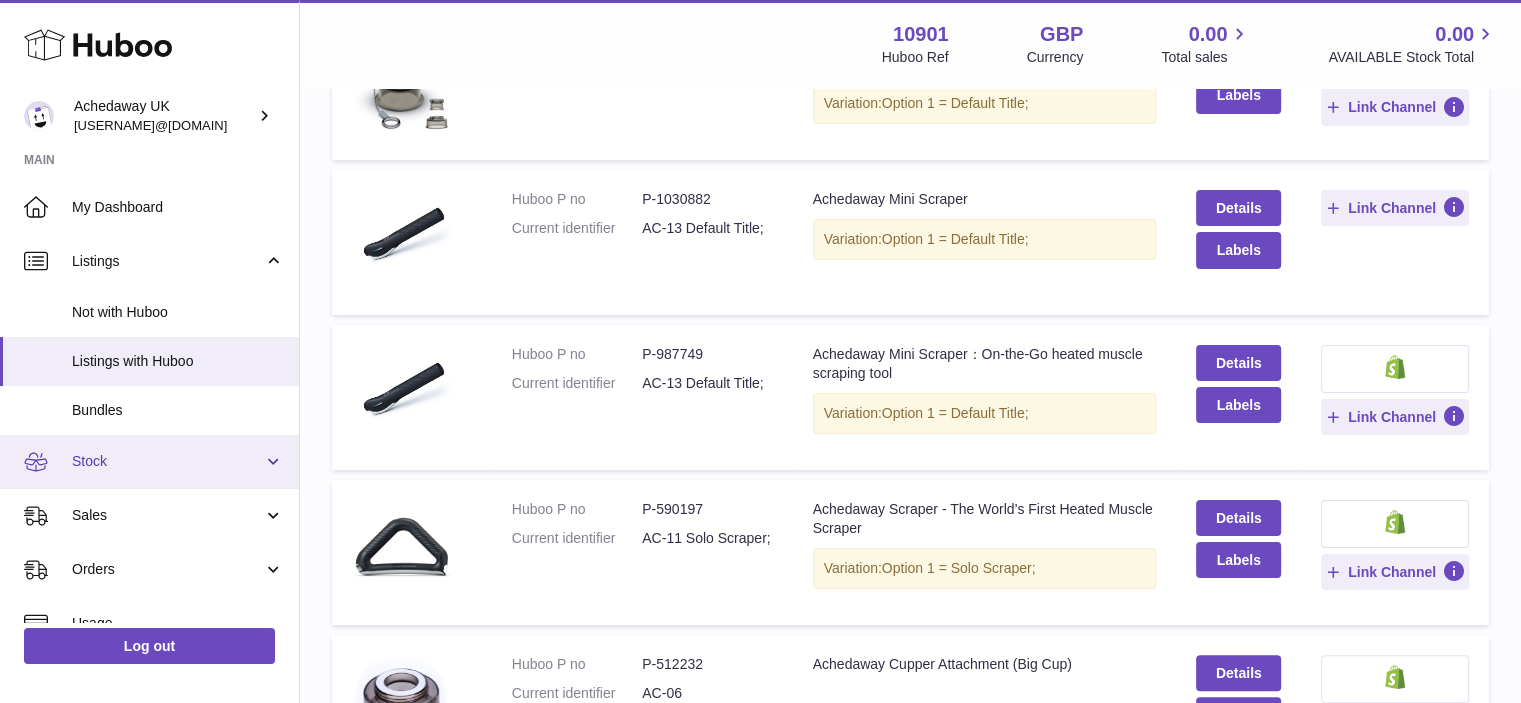 click on "Stock" at bounding box center (167, 461) 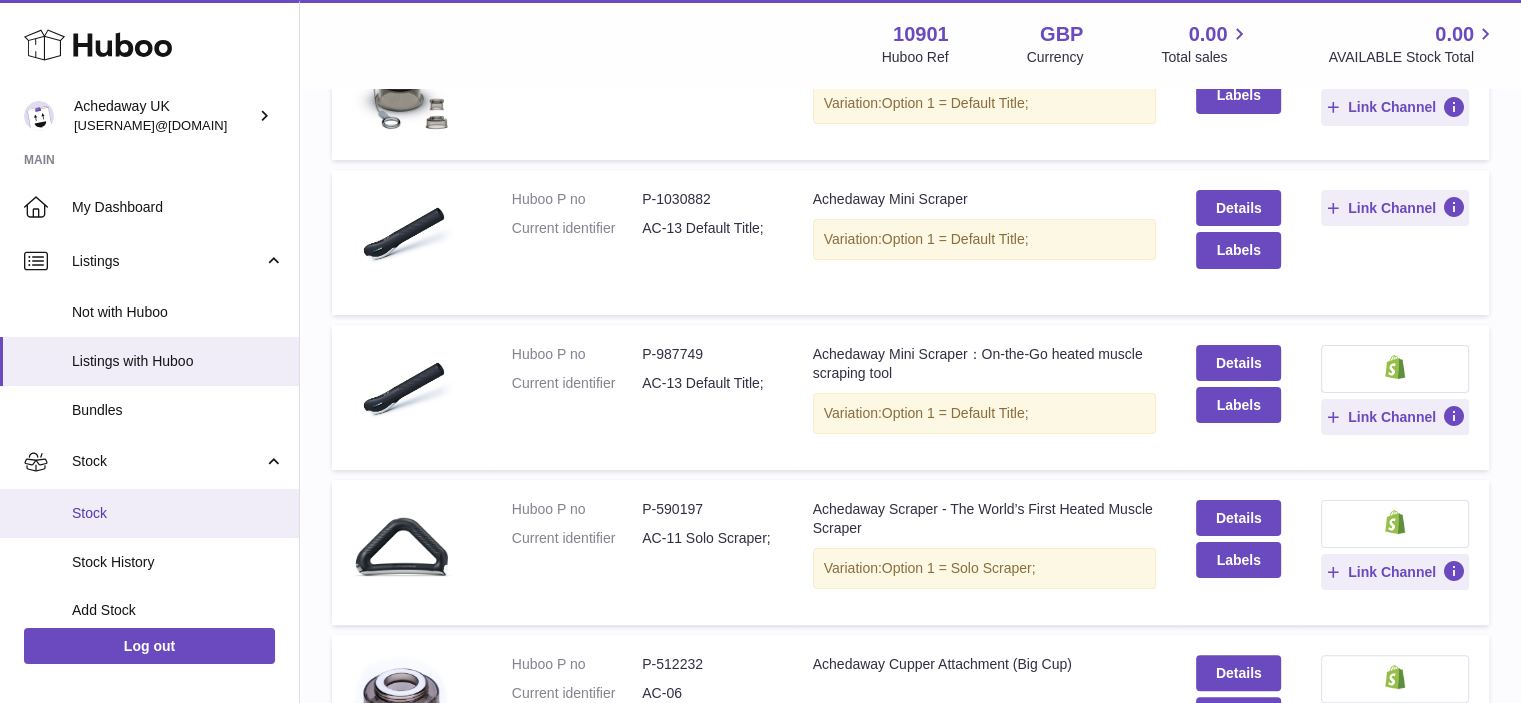 click on "Stock" at bounding box center (178, 513) 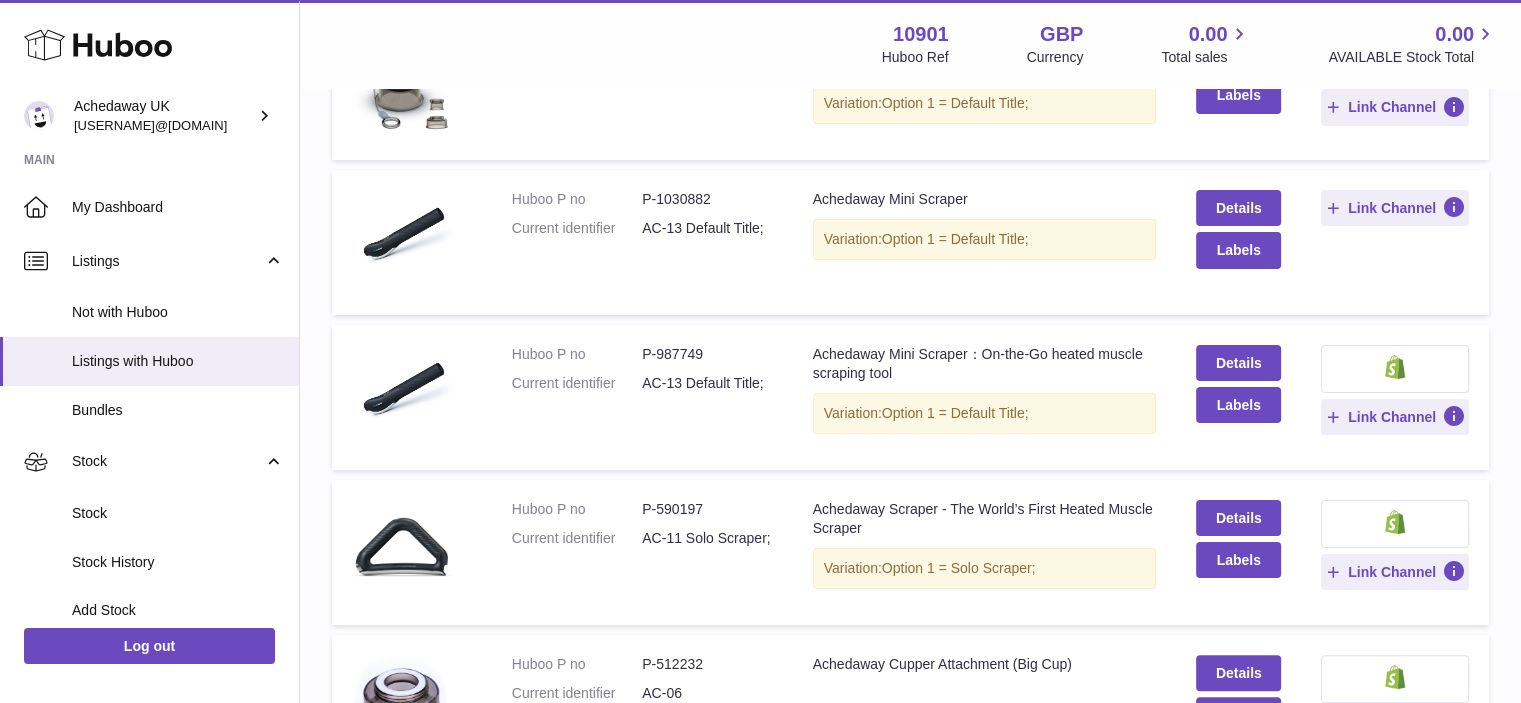 scroll, scrollTop: 275, scrollLeft: 0, axis: vertical 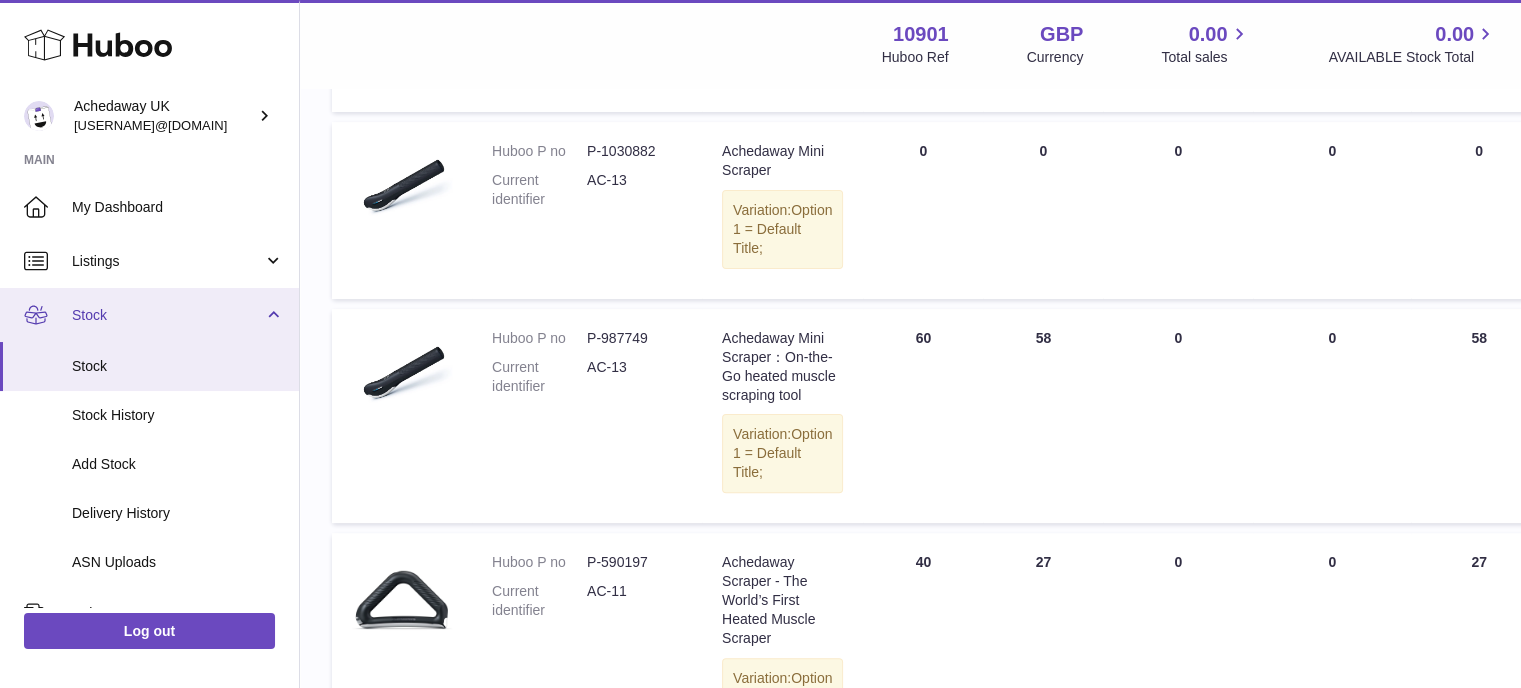 click on "Stock" at bounding box center [167, 315] 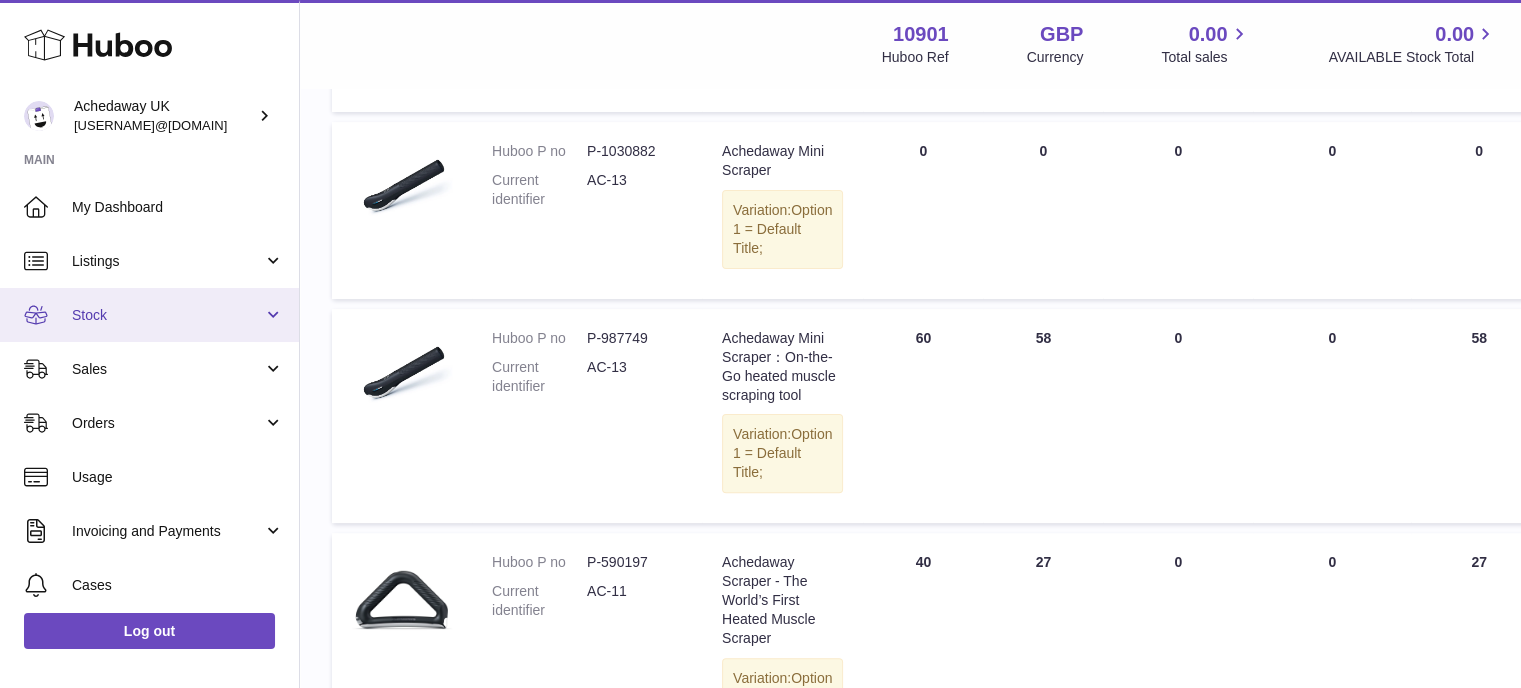 click on "Stock" at bounding box center [167, 315] 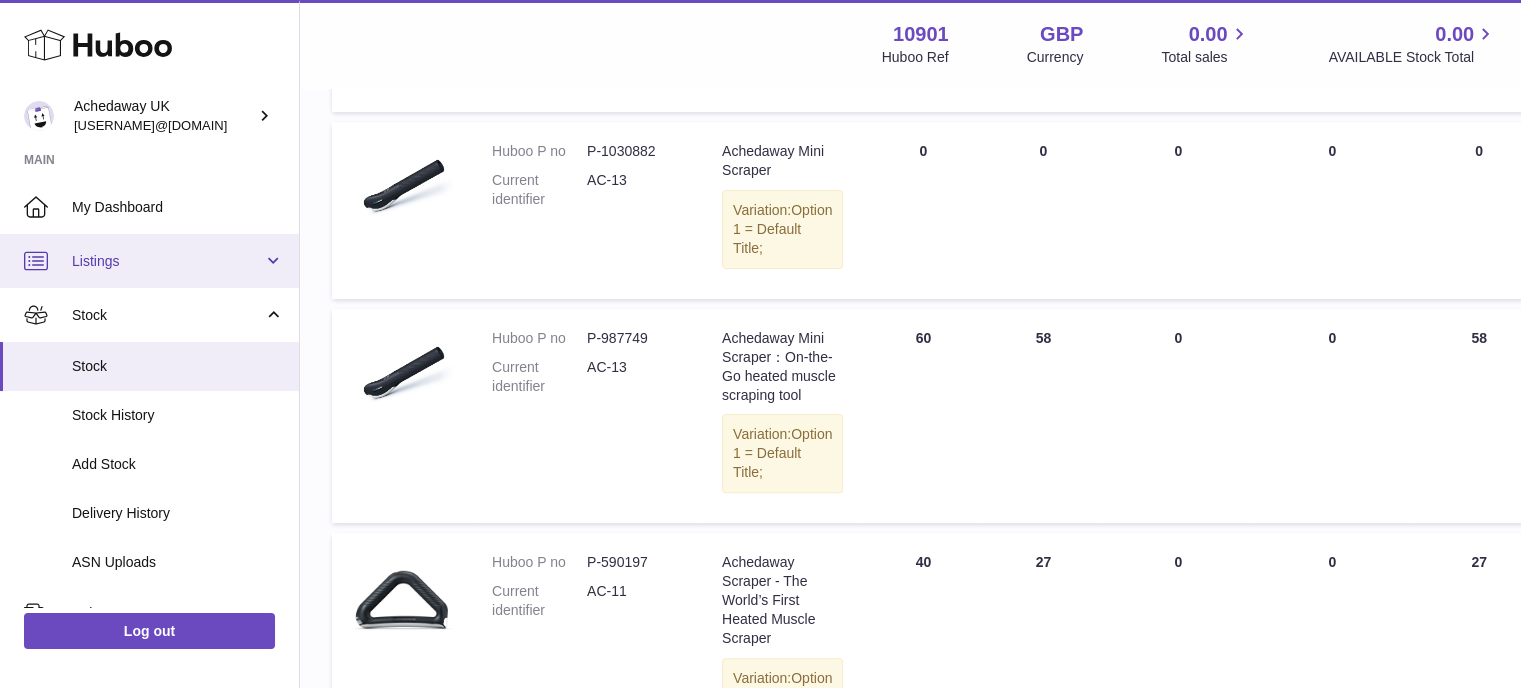 click on "Listings" at bounding box center [167, 261] 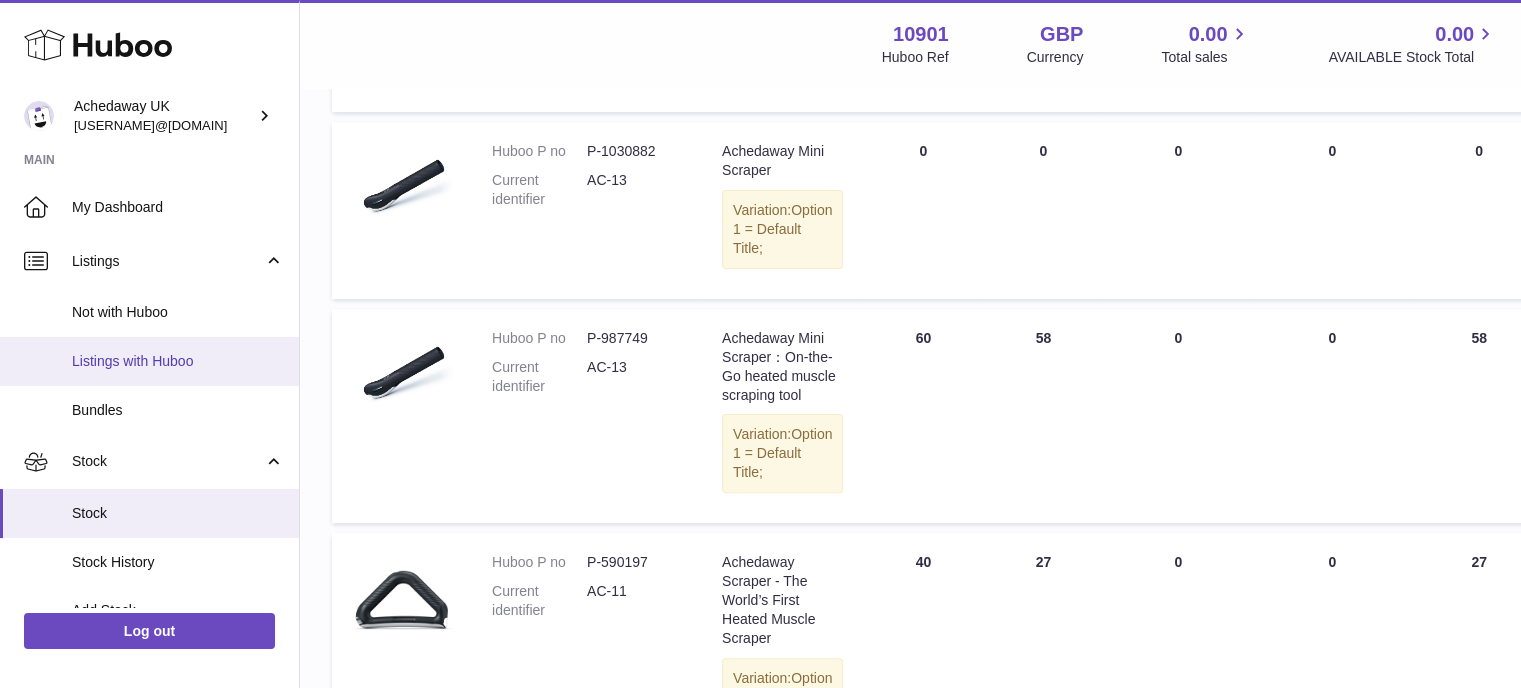 click on "Listings with Huboo" at bounding box center (178, 361) 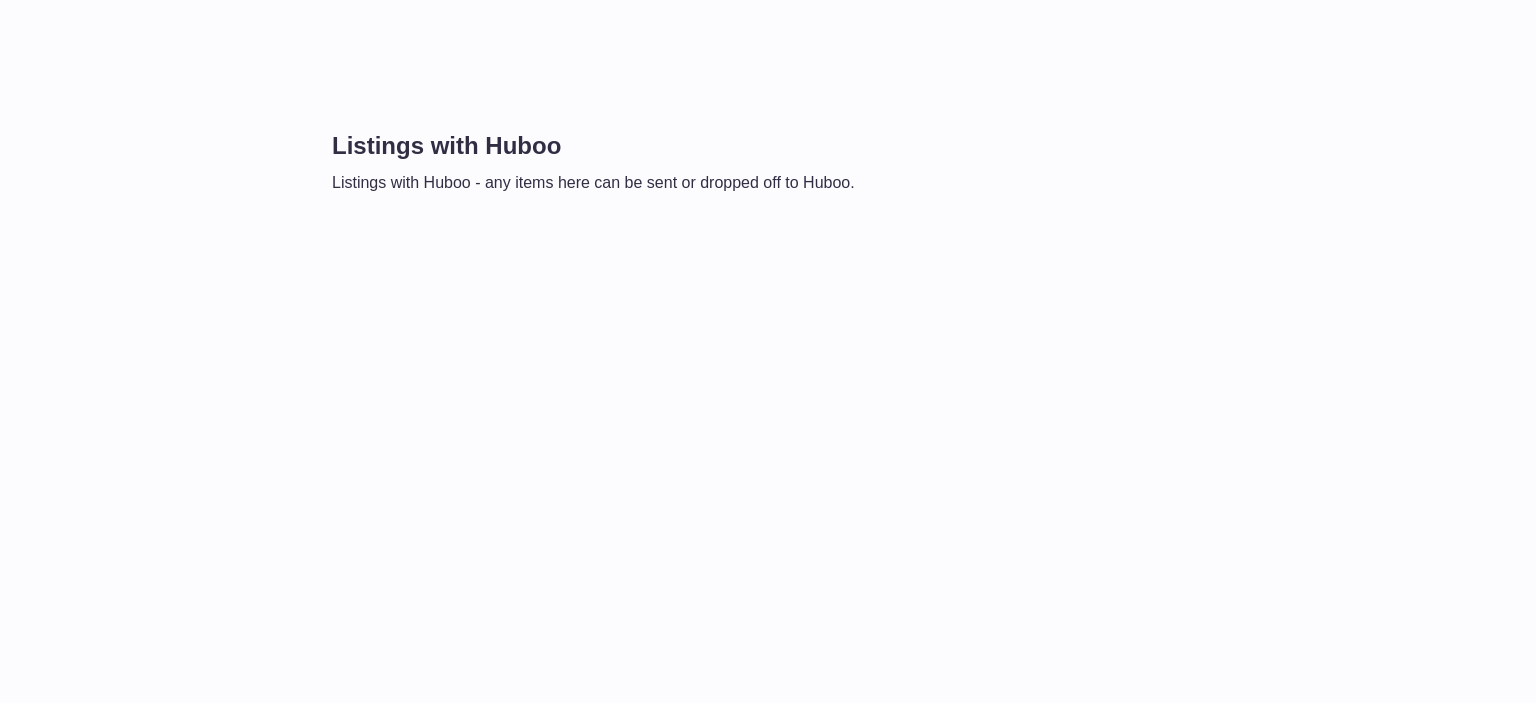 scroll, scrollTop: 0, scrollLeft: 0, axis: both 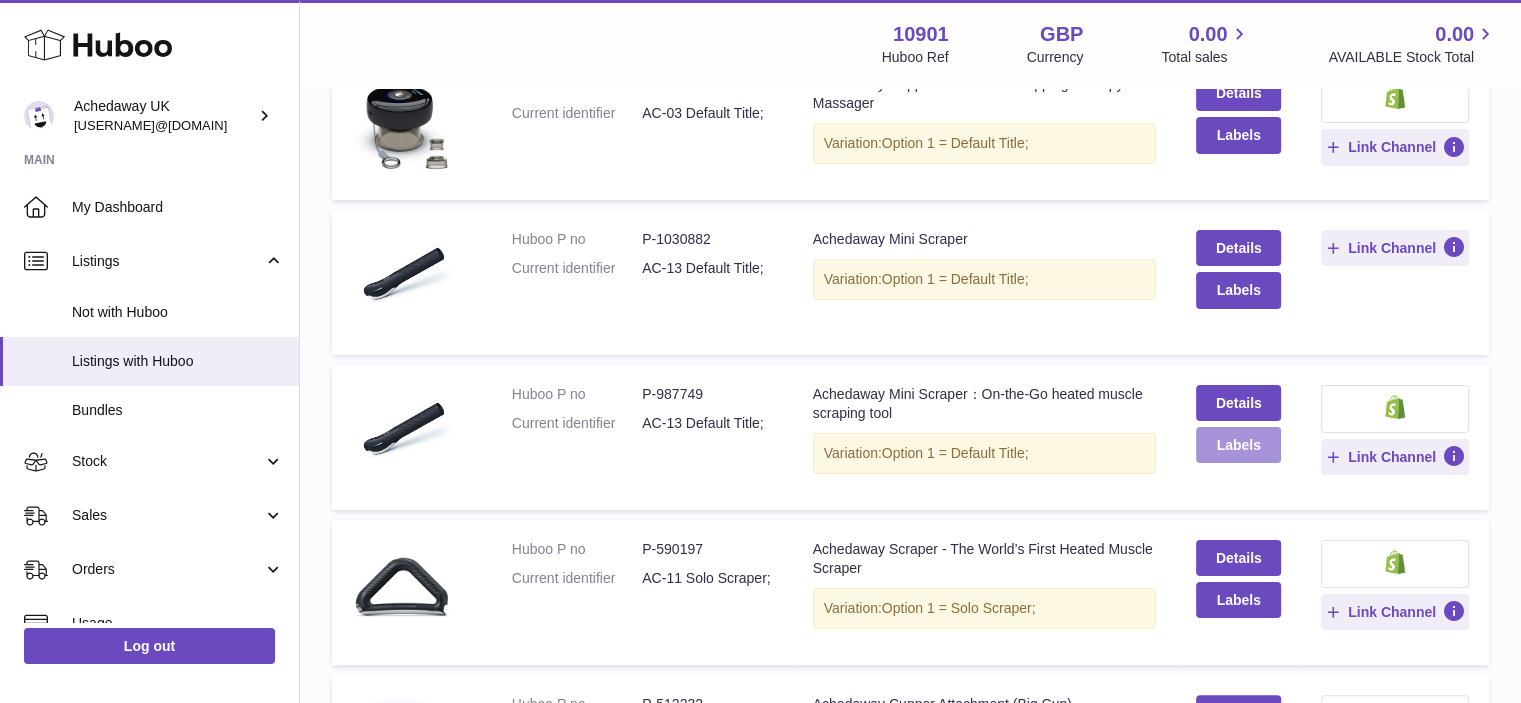 click on "Labels" at bounding box center (1238, 445) 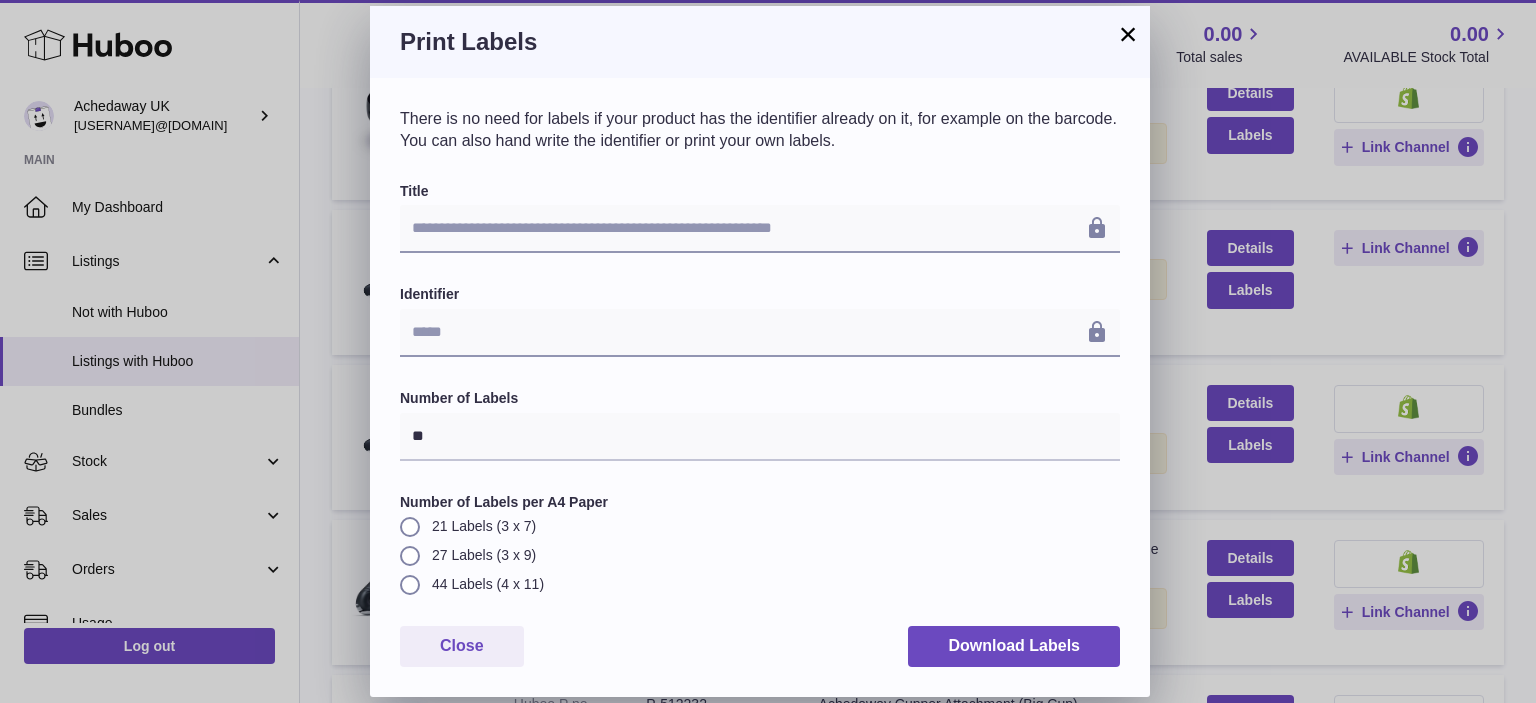 click on "×" at bounding box center [1128, 34] 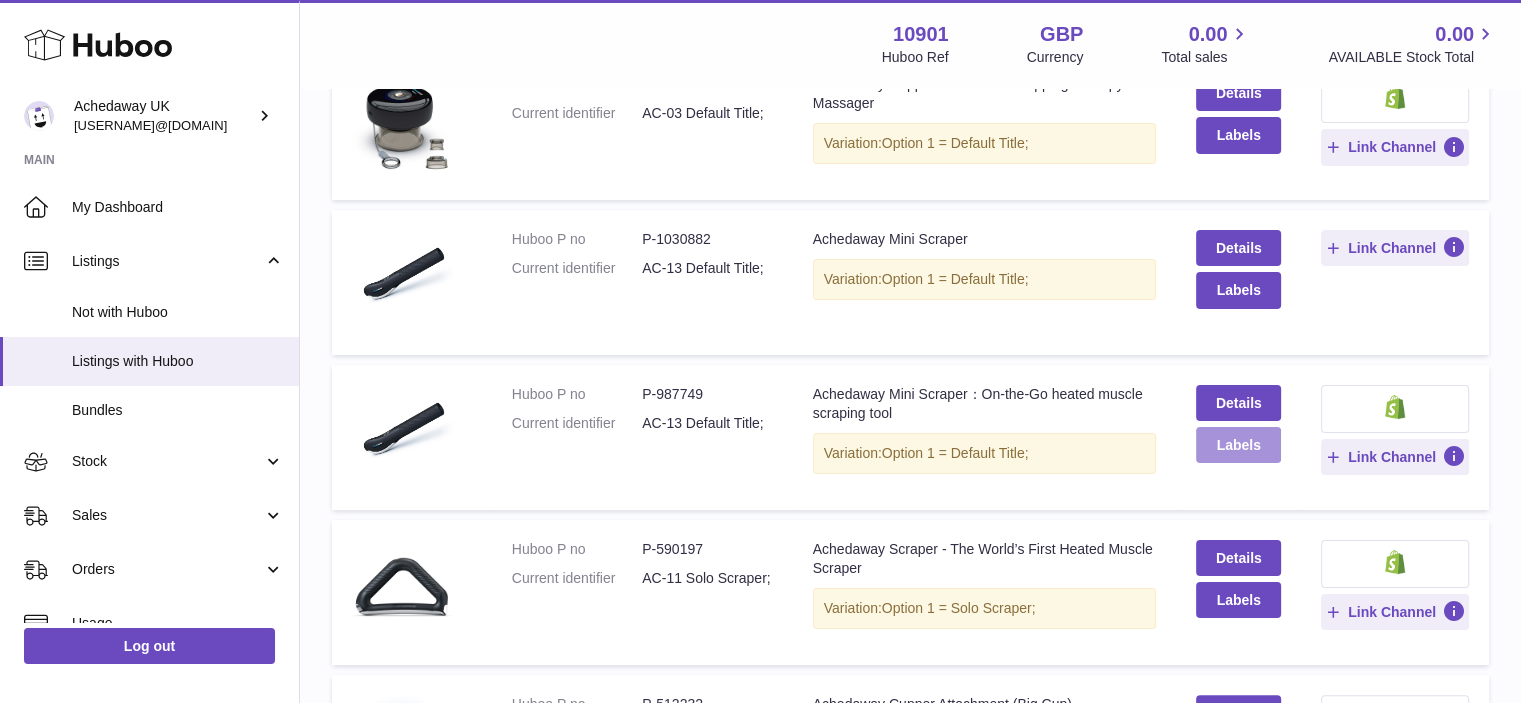 click on "Labels" at bounding box center [1238, 445] 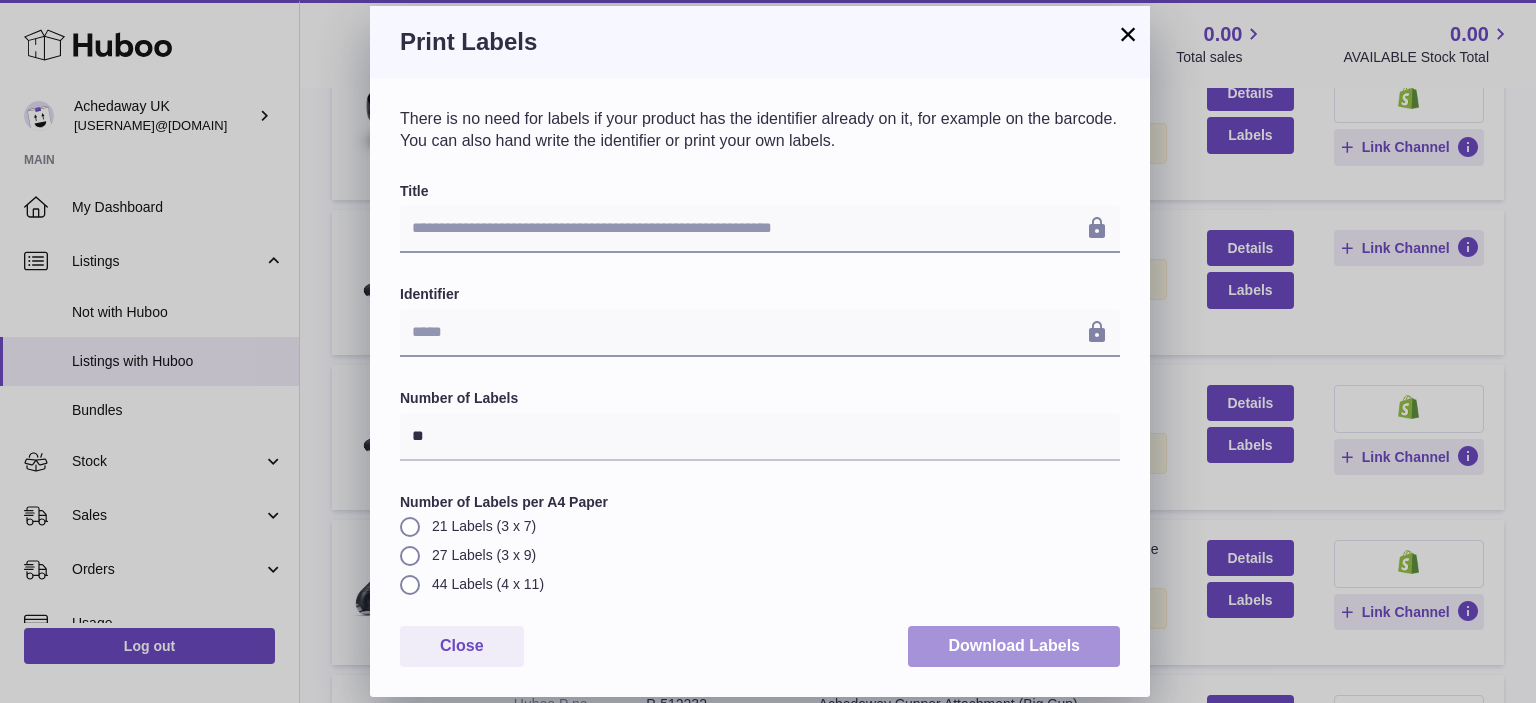 click on "Download Labels" at bounding box center (1014, 646) 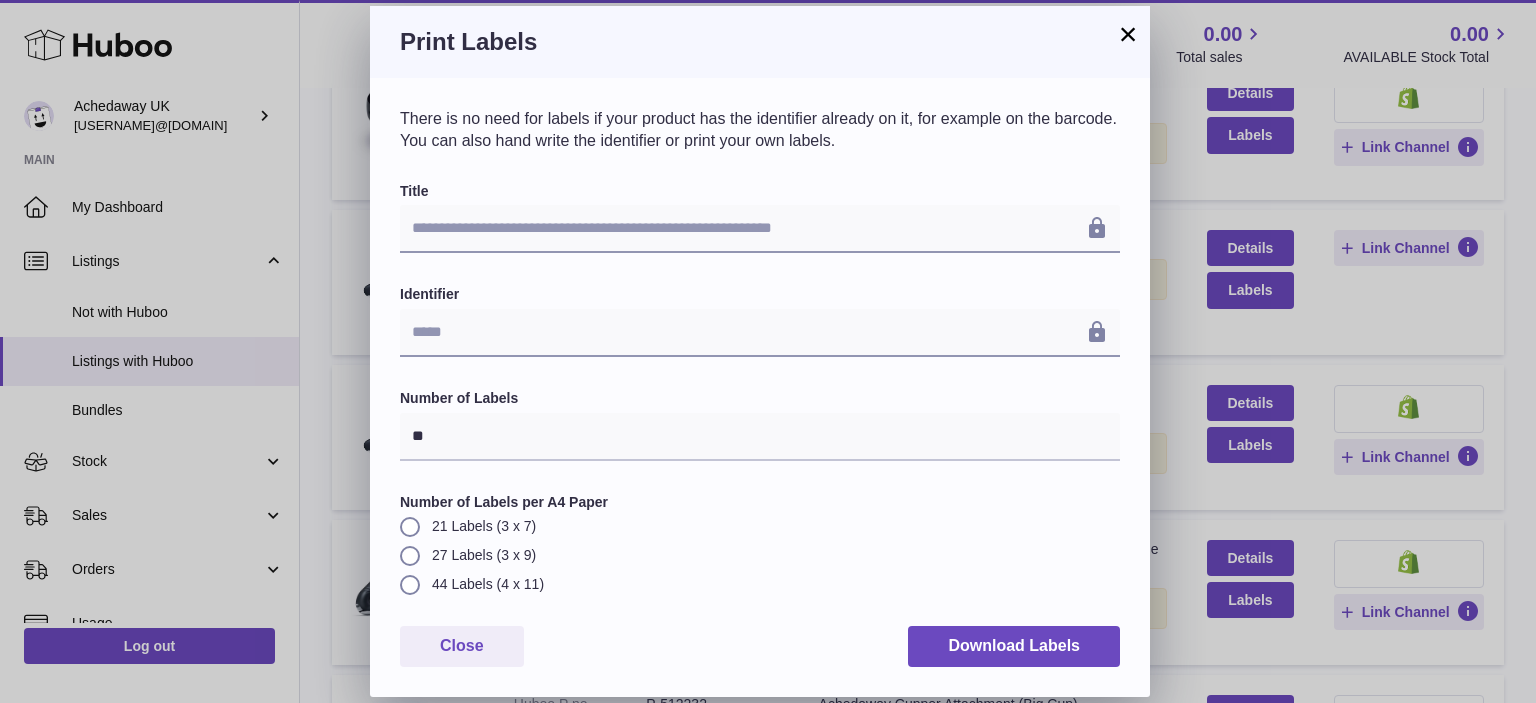 click on "Print Labels" at bounding box center (760, 42) 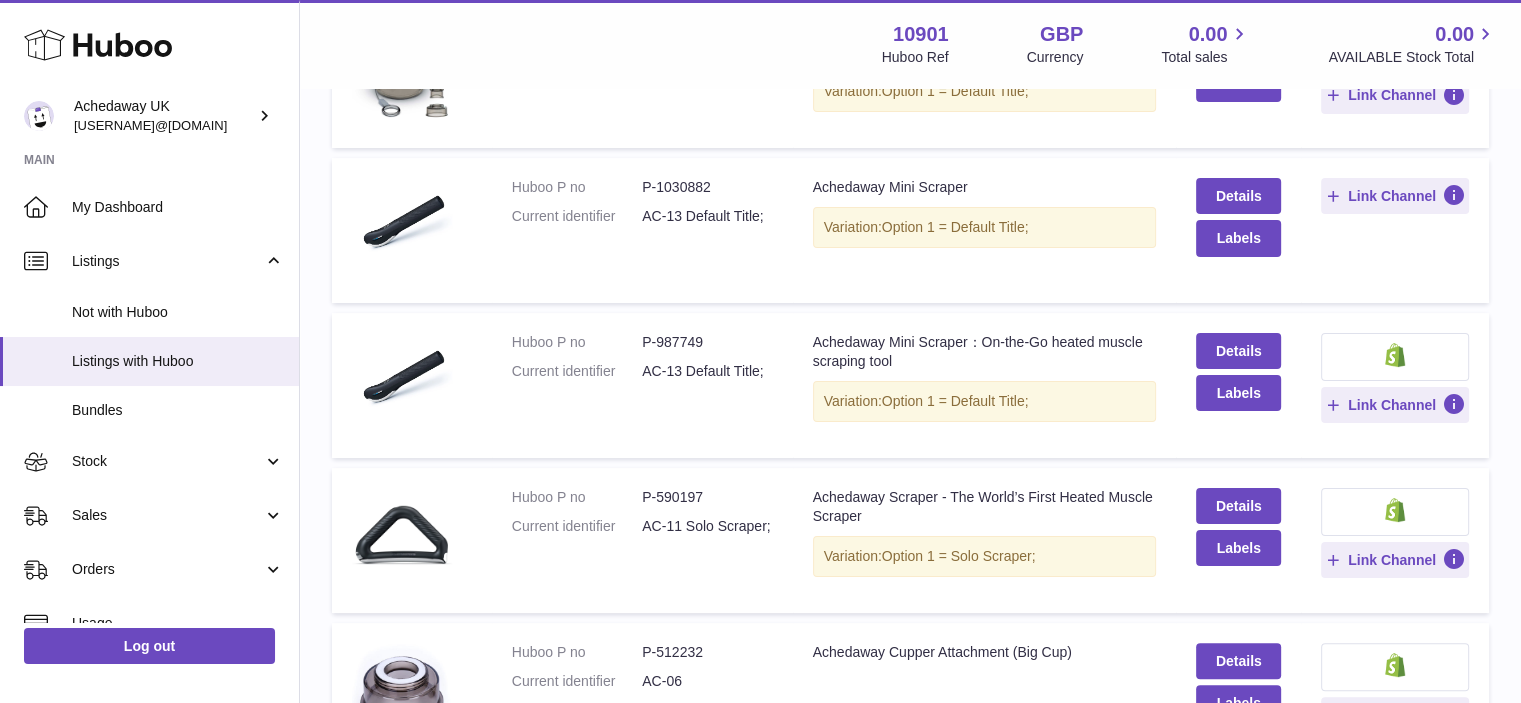 scroll, scrollTop: 400, scrollLeft: 0, axis: vertical 